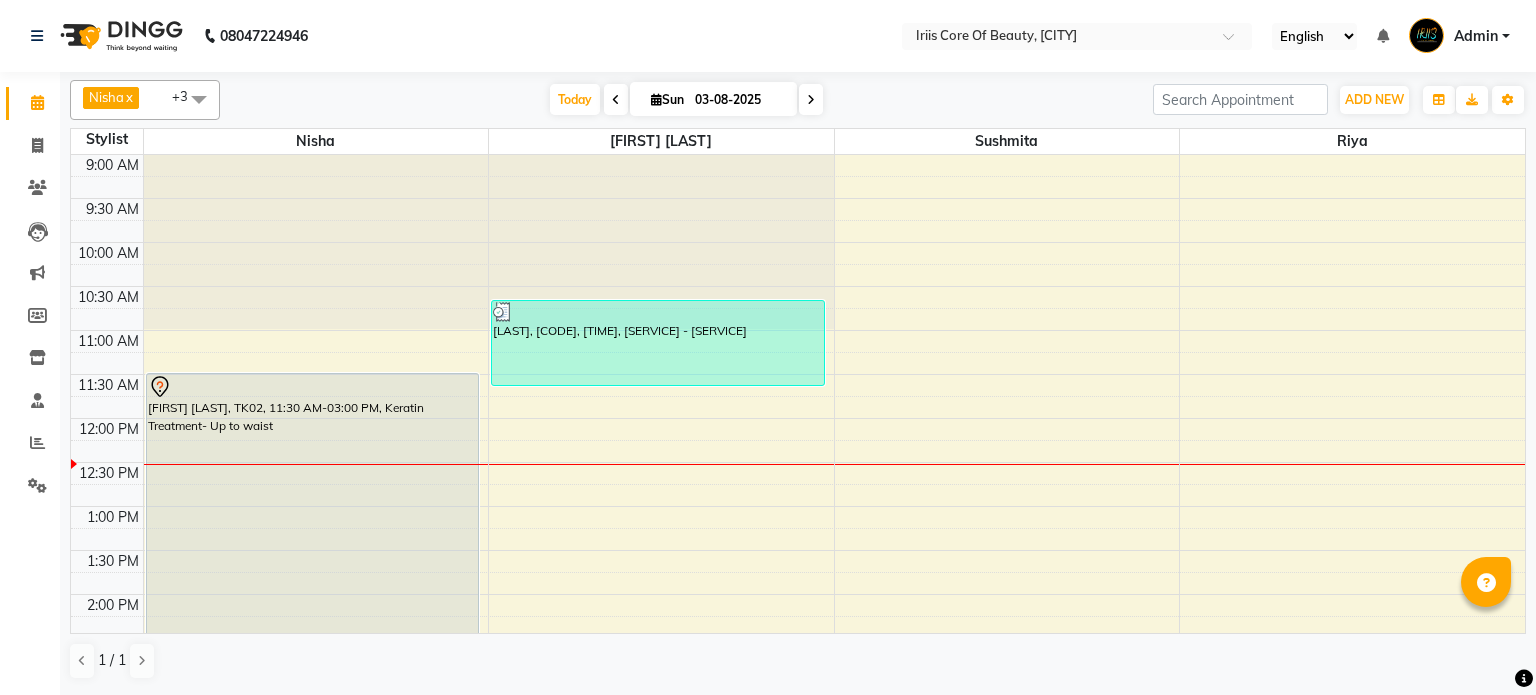 scroll, scrollTop: 0, scrollLeft: 0, axis: both 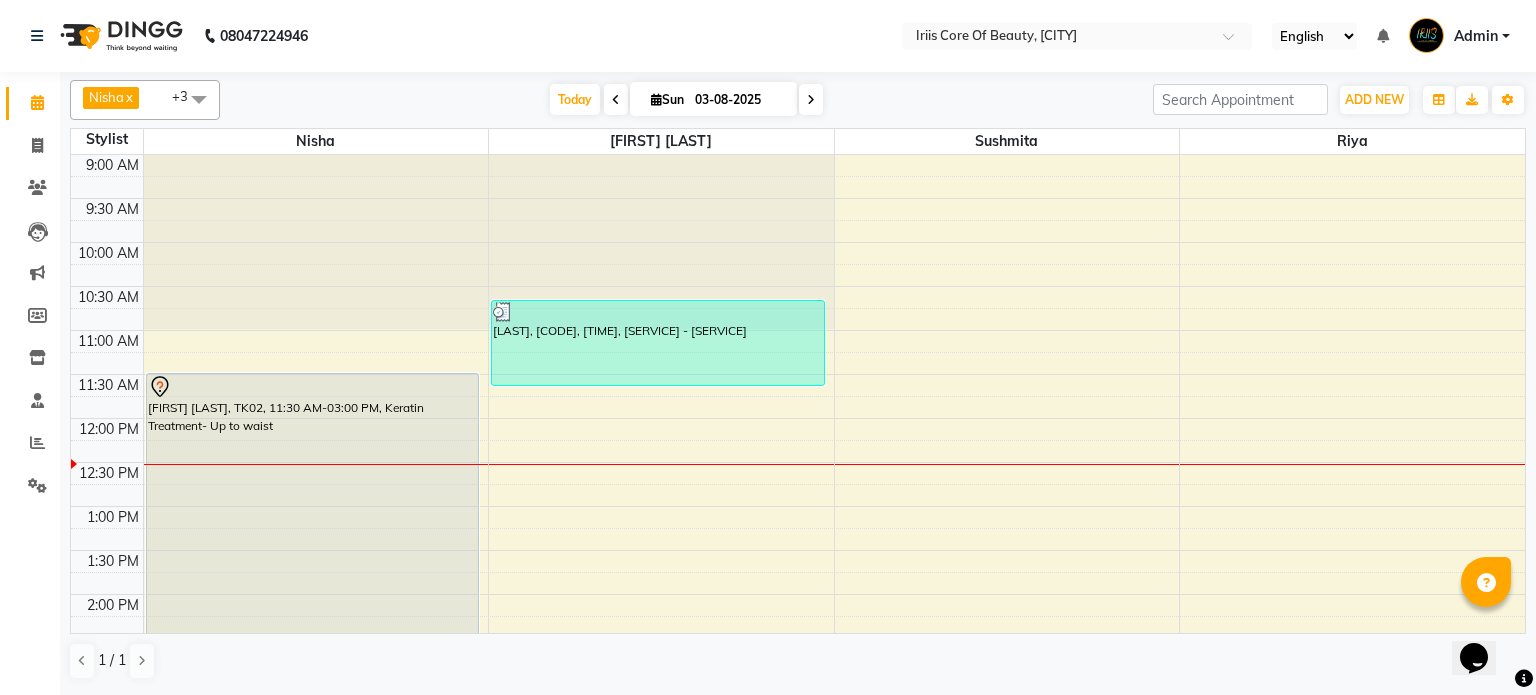 click at bounding box center [811, 100] 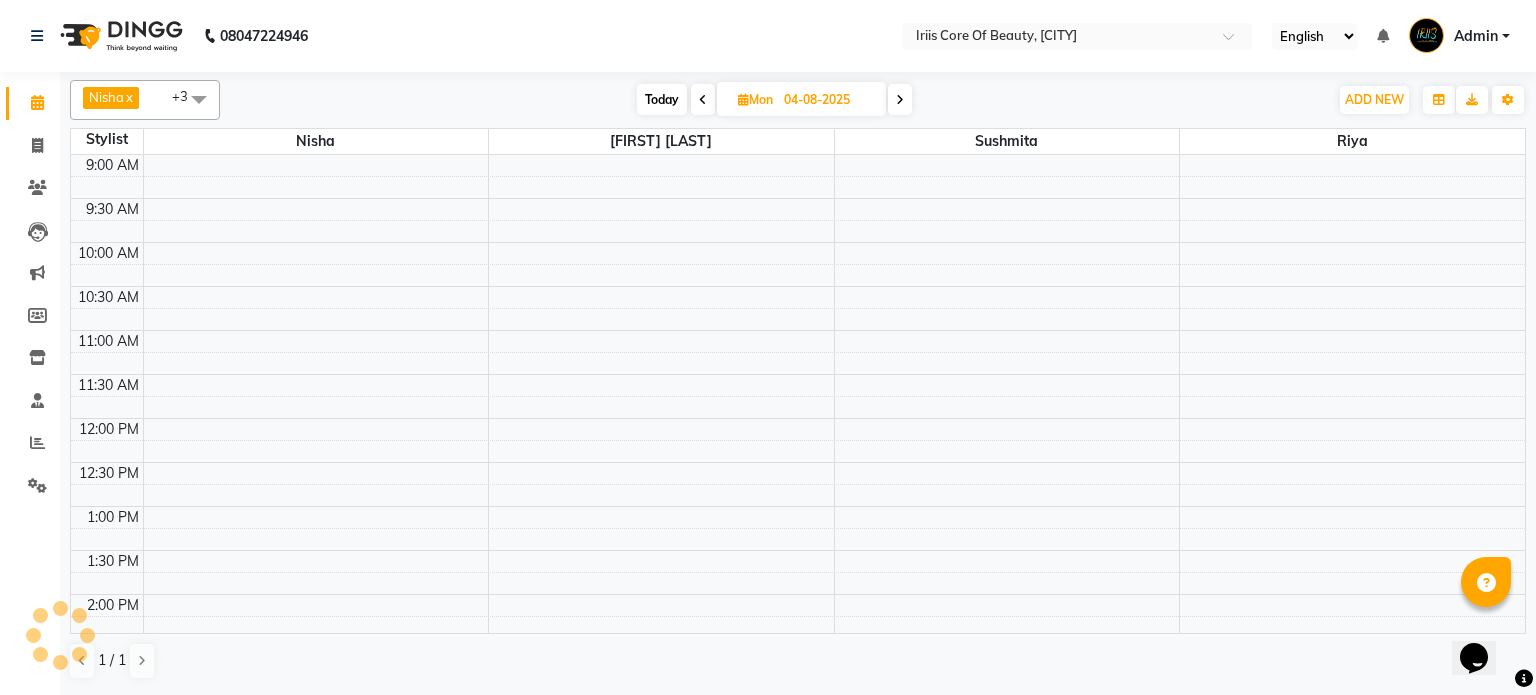 scroll, scrollTop: 263, scrollLeft: 0, axis: vertical 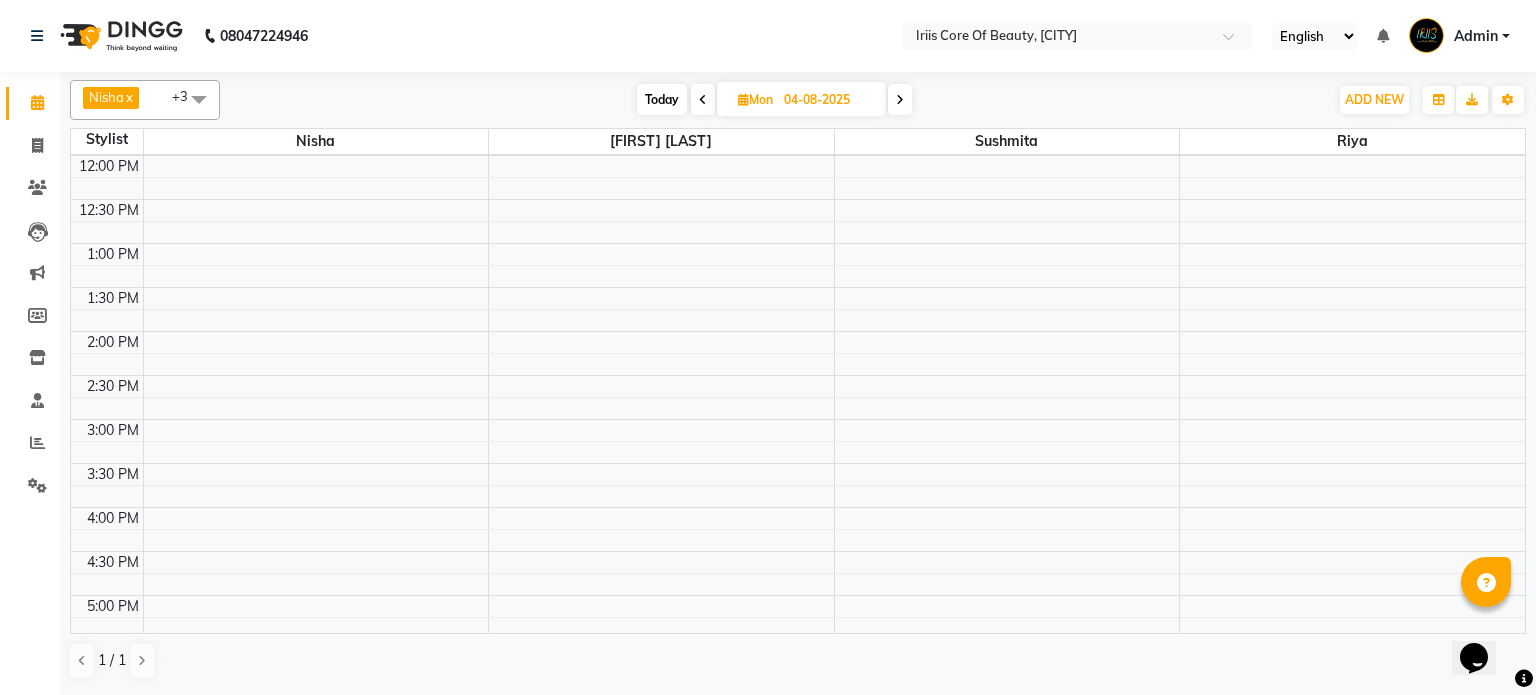 click on "9:00 AM 9:30 AM 10:00 AM 10:30 AM 11:00 AM 11:30 AM 12:00 PM 12:30 PM 1:00 PM 1:30 PM 2:00 PM 2:30 PM 3:00 PM 3:30 PM 4:00 PM 4:30 PM 5:00 PM 5:30 PM 6:00 PM 6:30 PM 7:00 PM 7:30 PM 8:00 PM 8:30 PM 9:00 PM 9:30 PM" at bounding box center (798, 463) 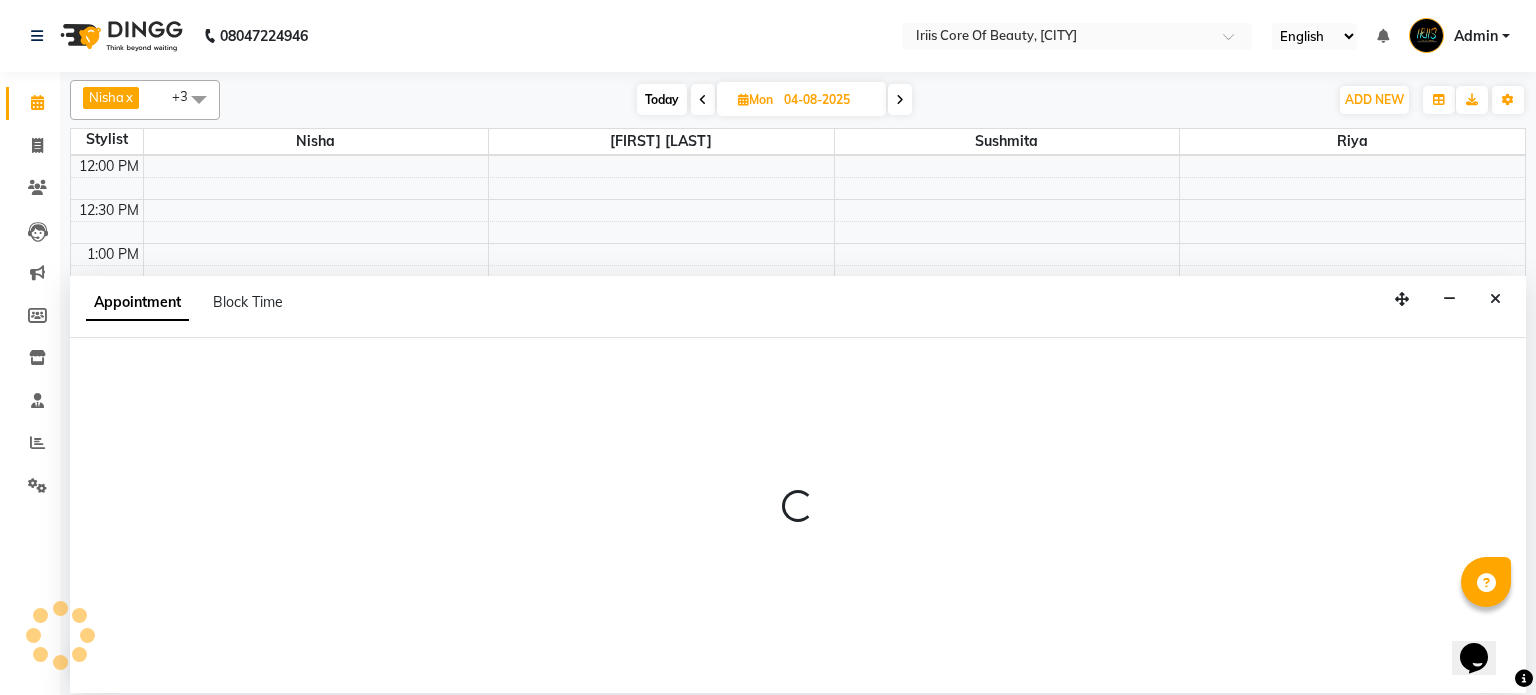 select on "44659" 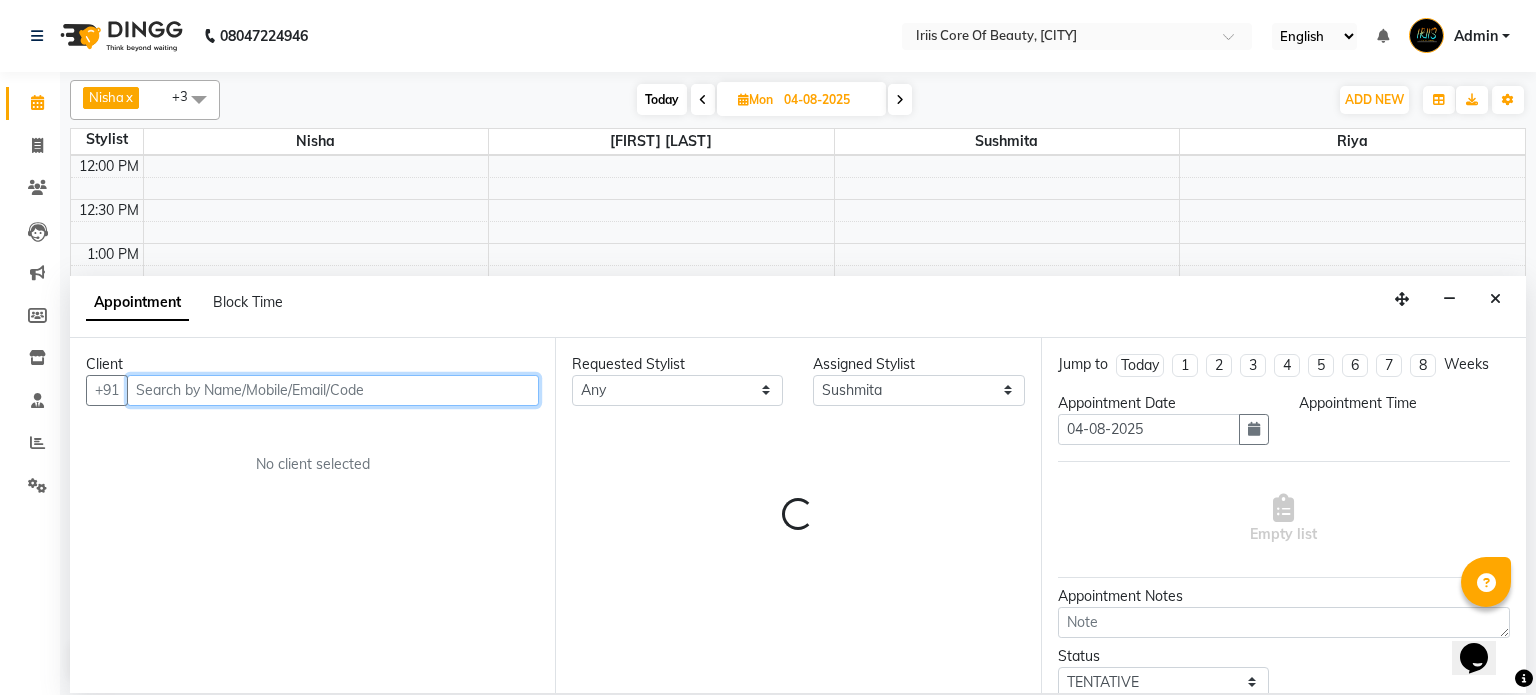 select on "960" 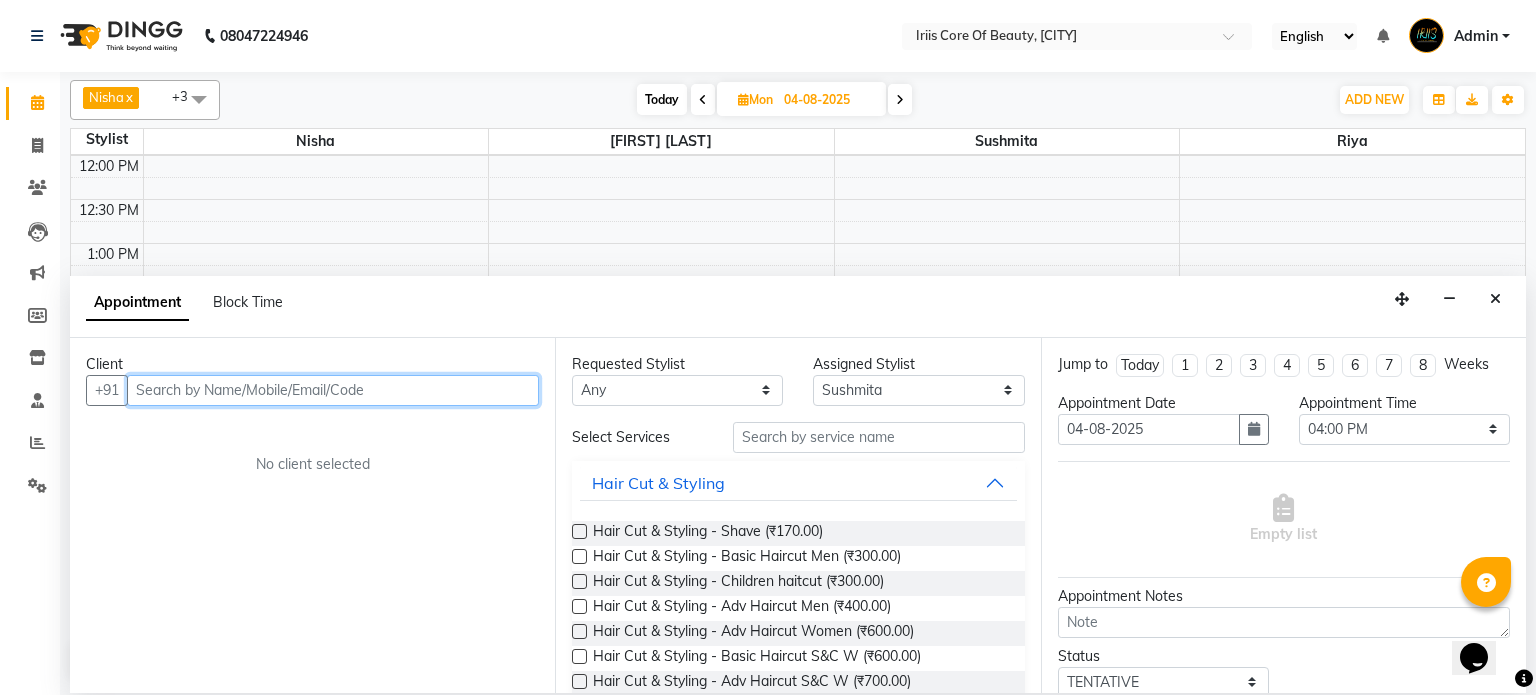 click at bounding box center [333, 390] 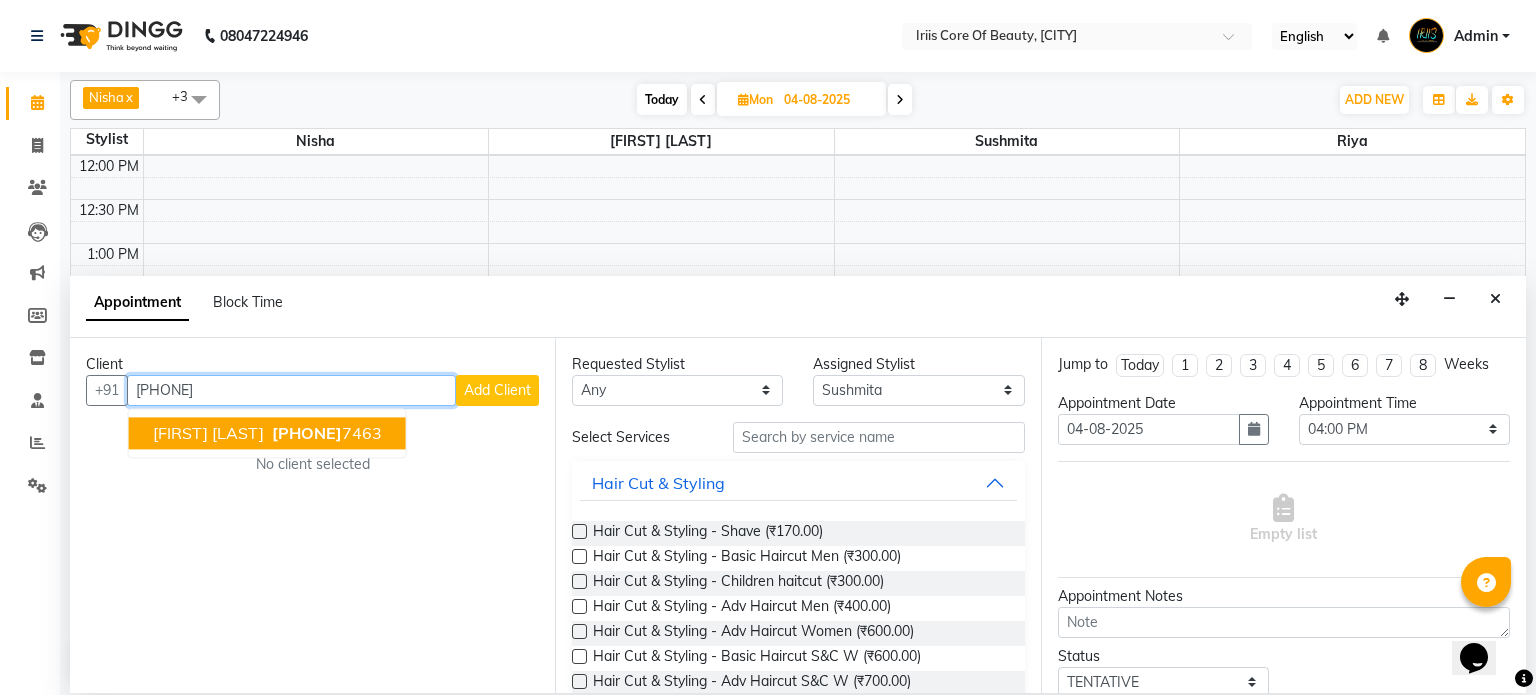 click on "[PHONE]" at bounding box center [307, 433] 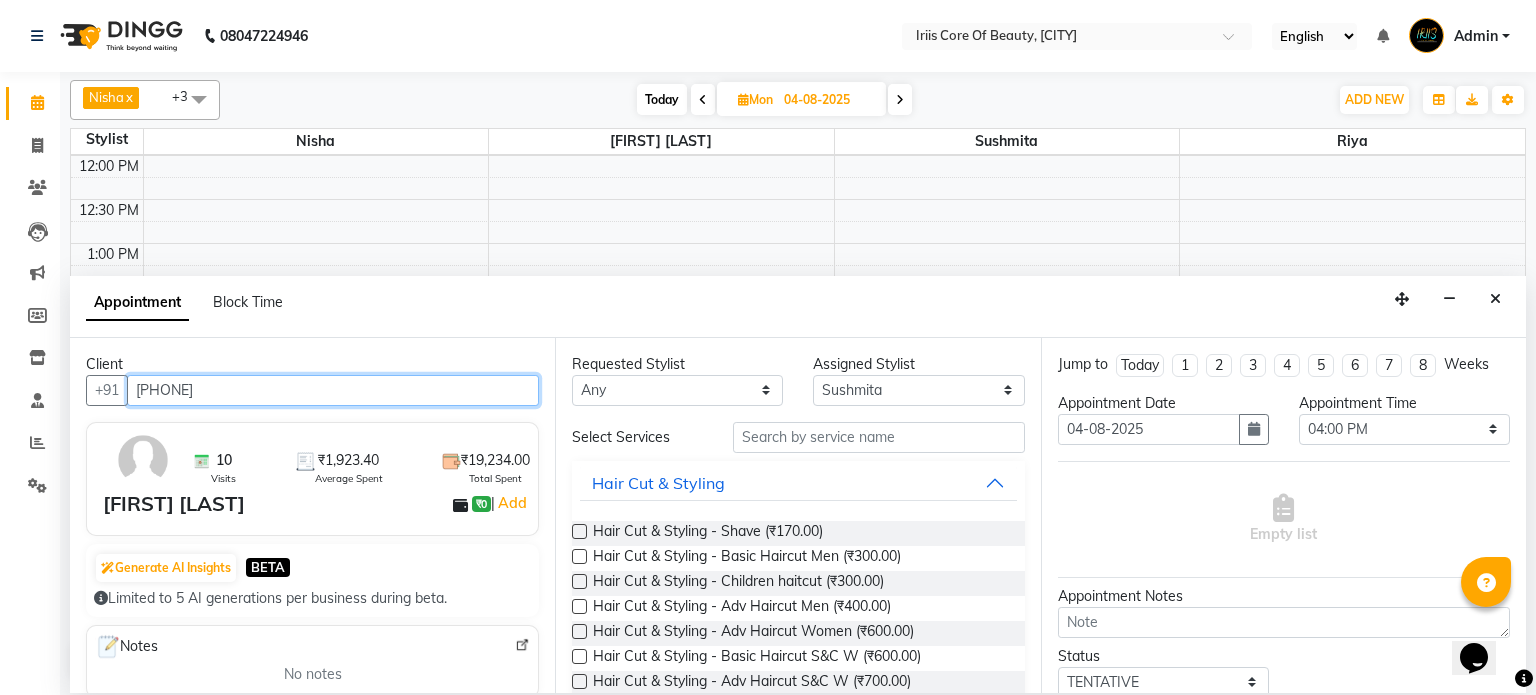 type on "[PHONE]" 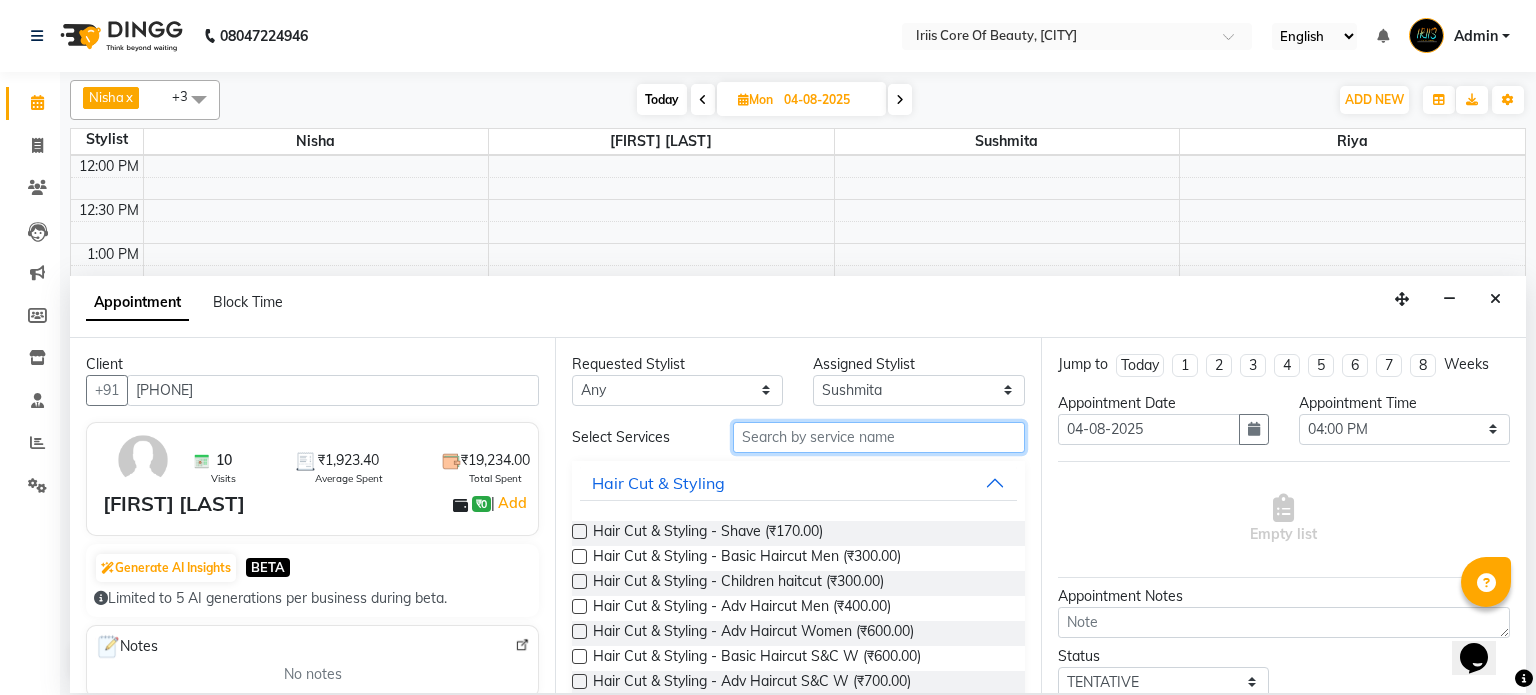 click at bounding box center (879, 437) 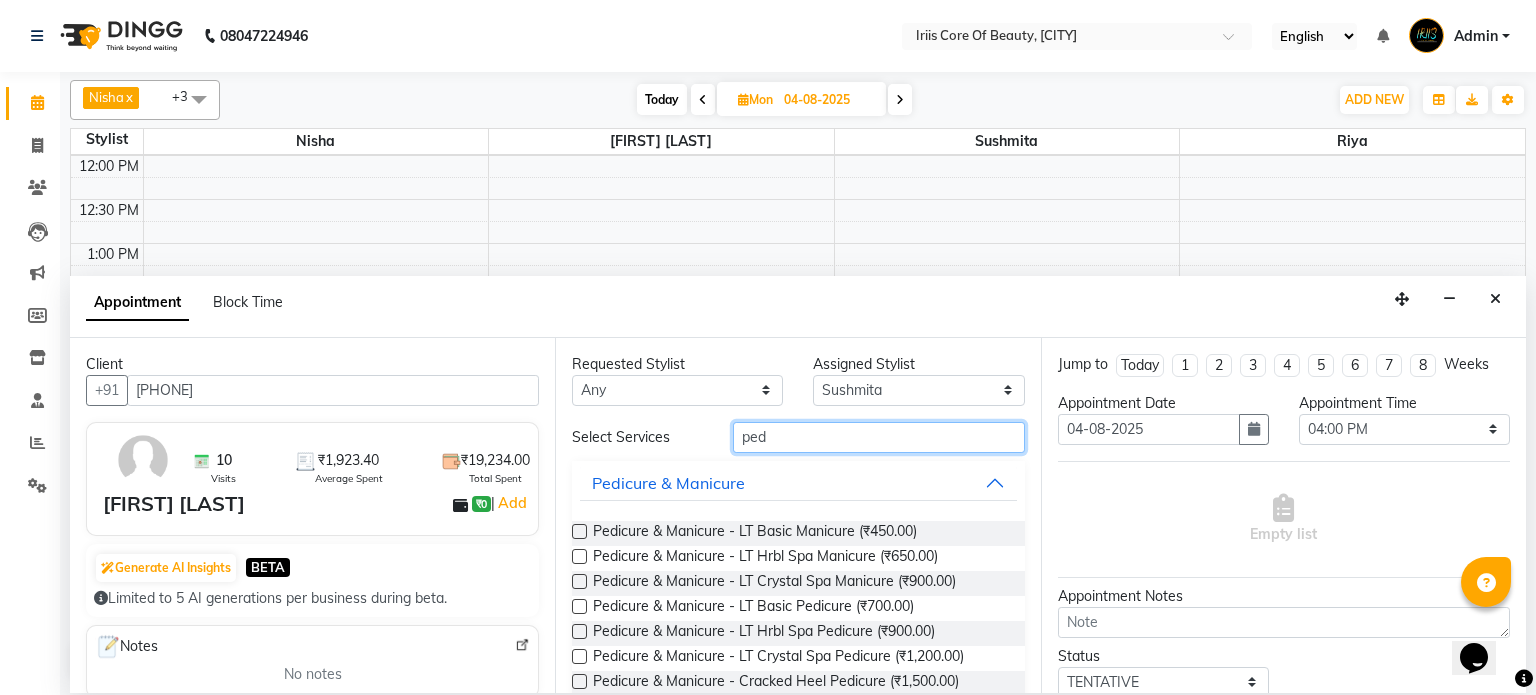 type on "ped" 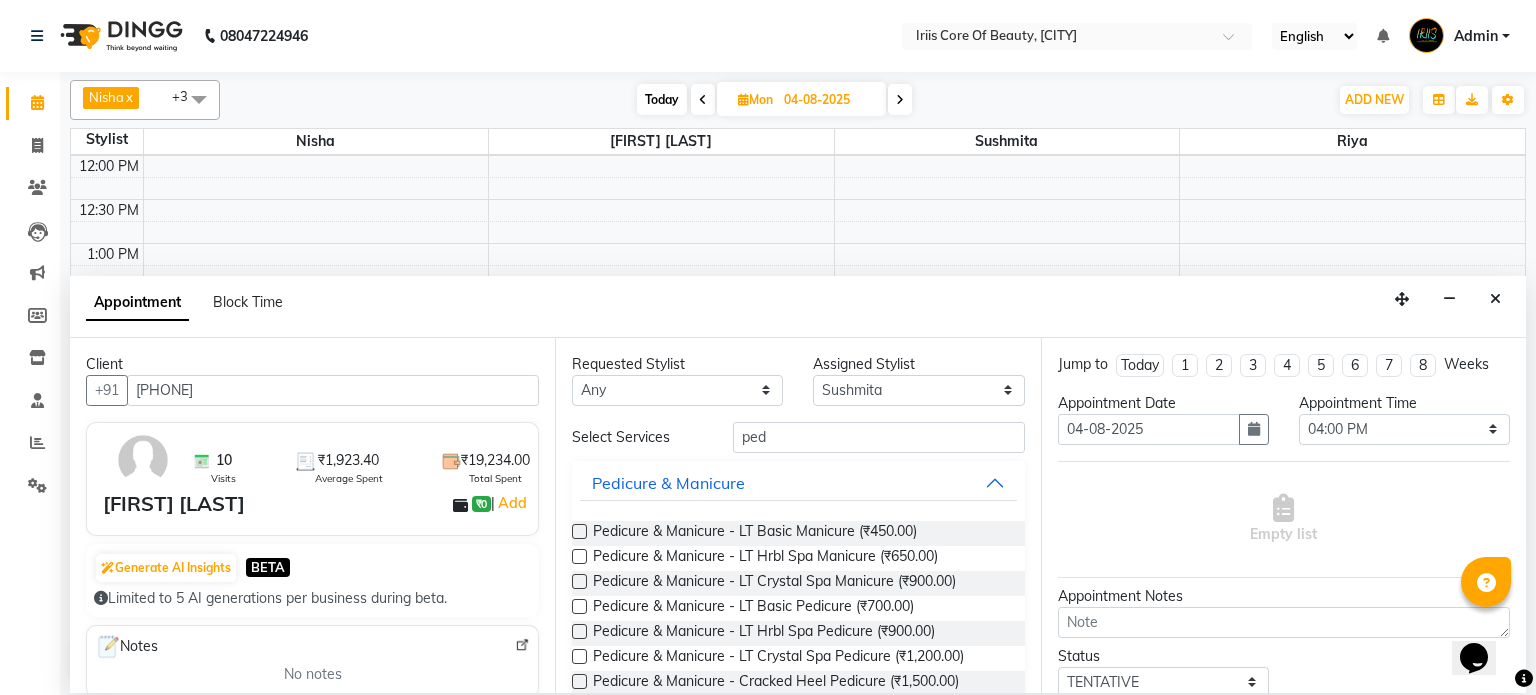 click at bounding box center [579, 581] 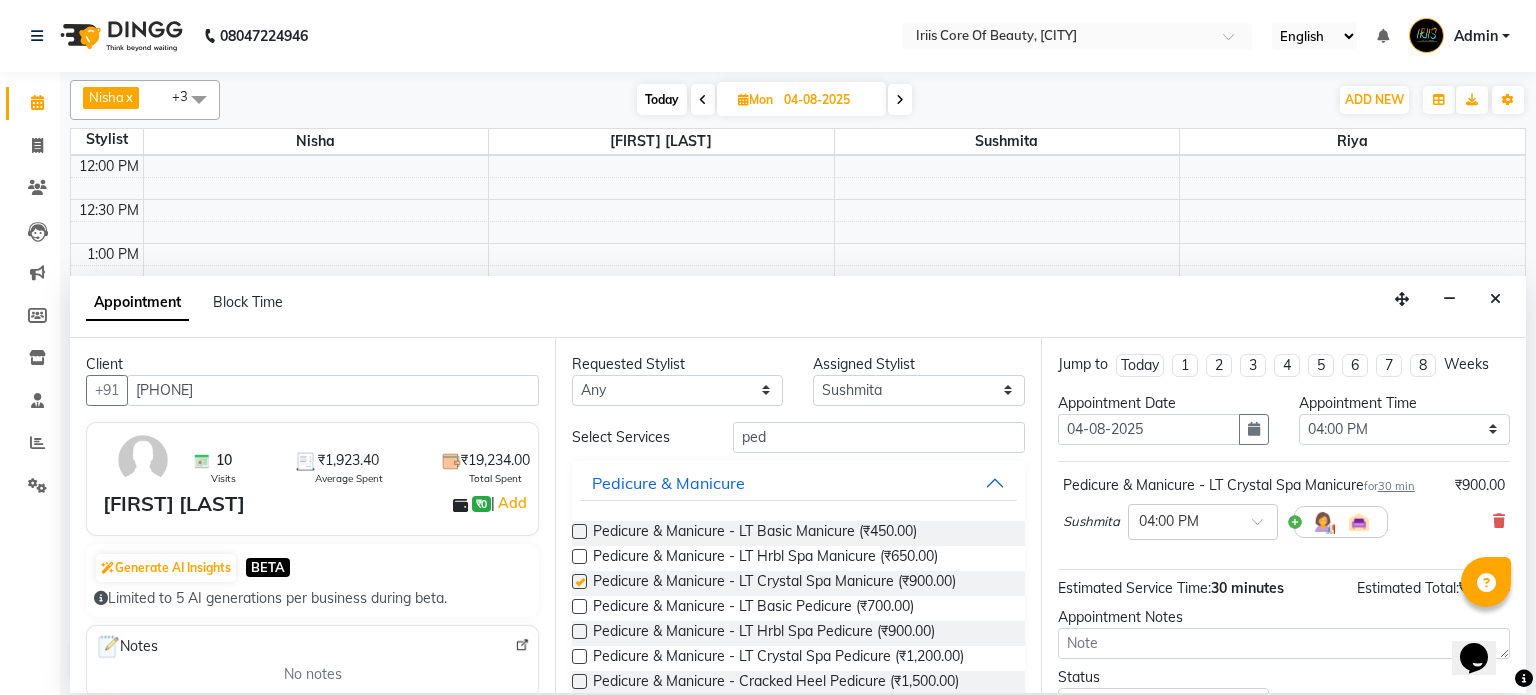 checkbox on "false" 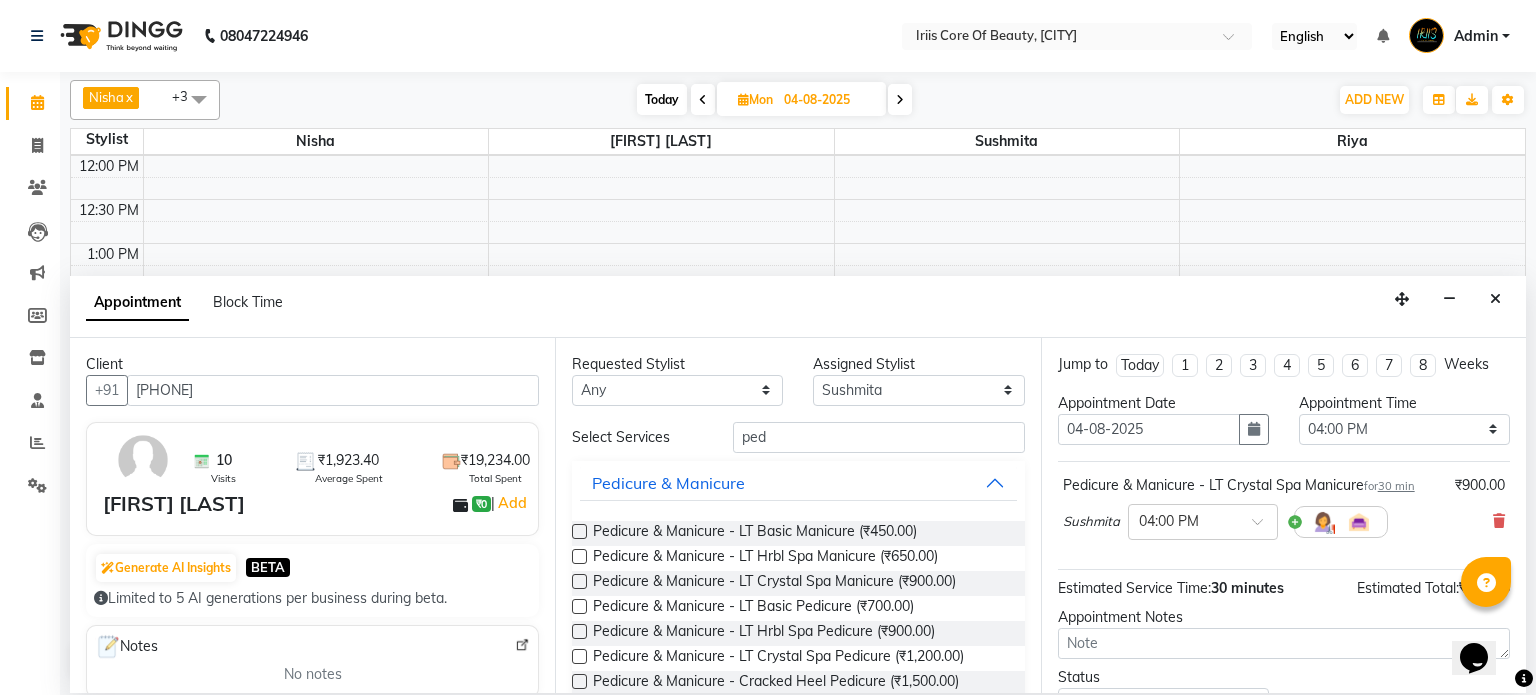 scroll, scrollTop: 151, scrollLeft: 0, axis: vertical 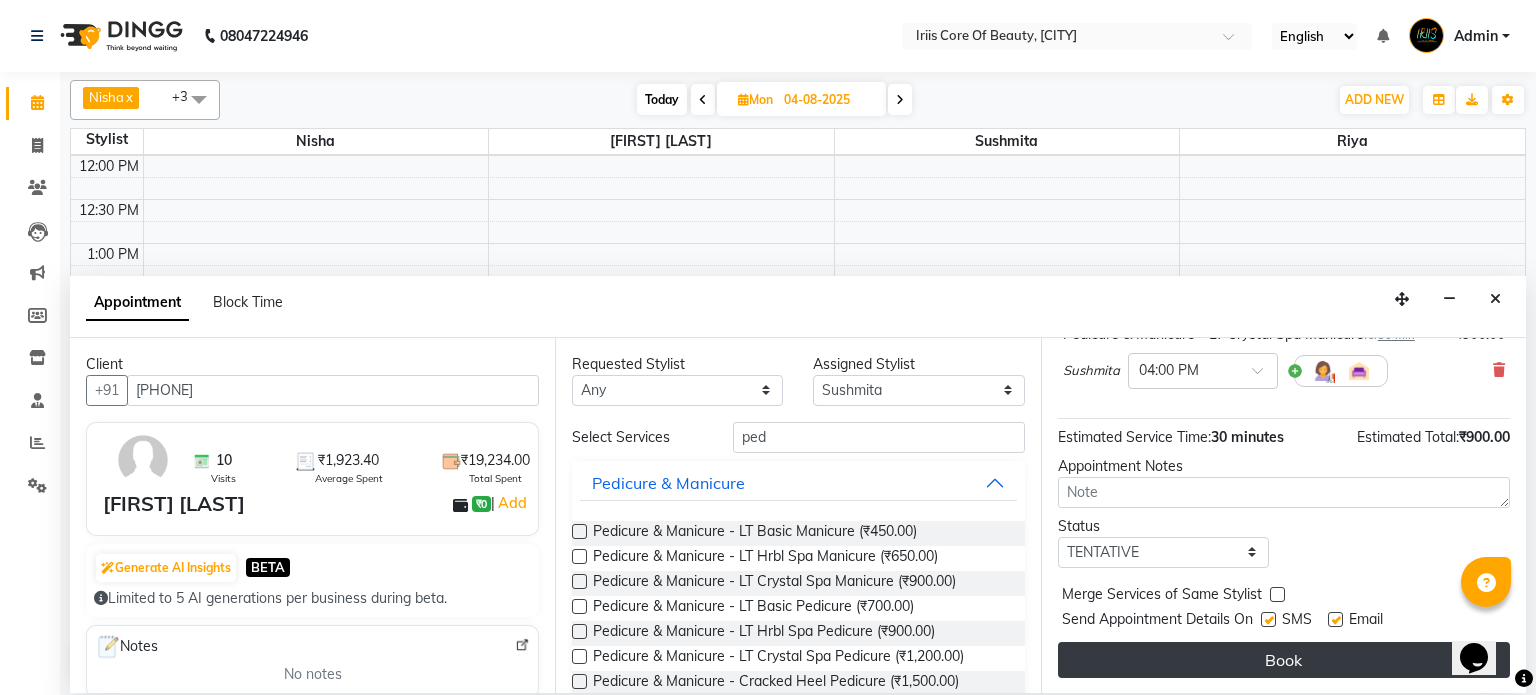 click on "Book" at bounding box center [1284, 660] 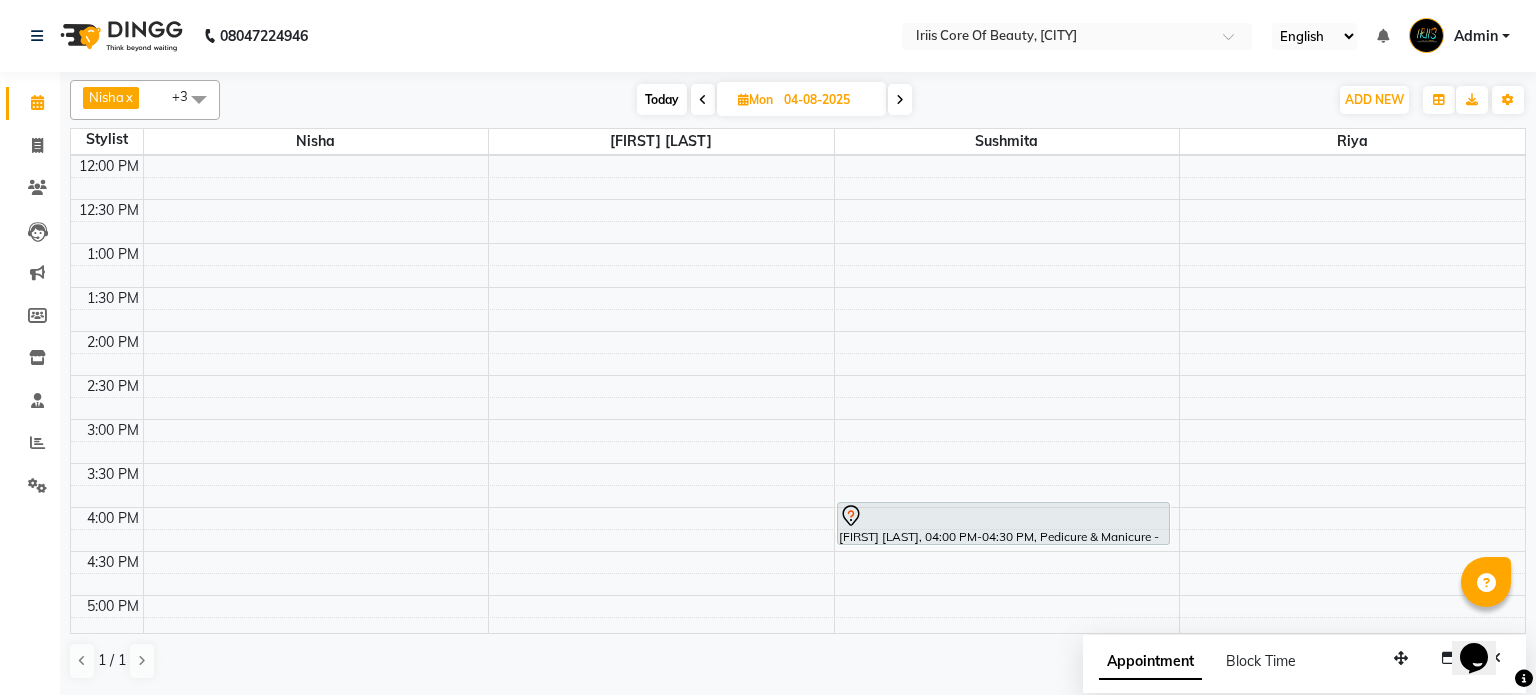 click at bounding box center (703, 100) 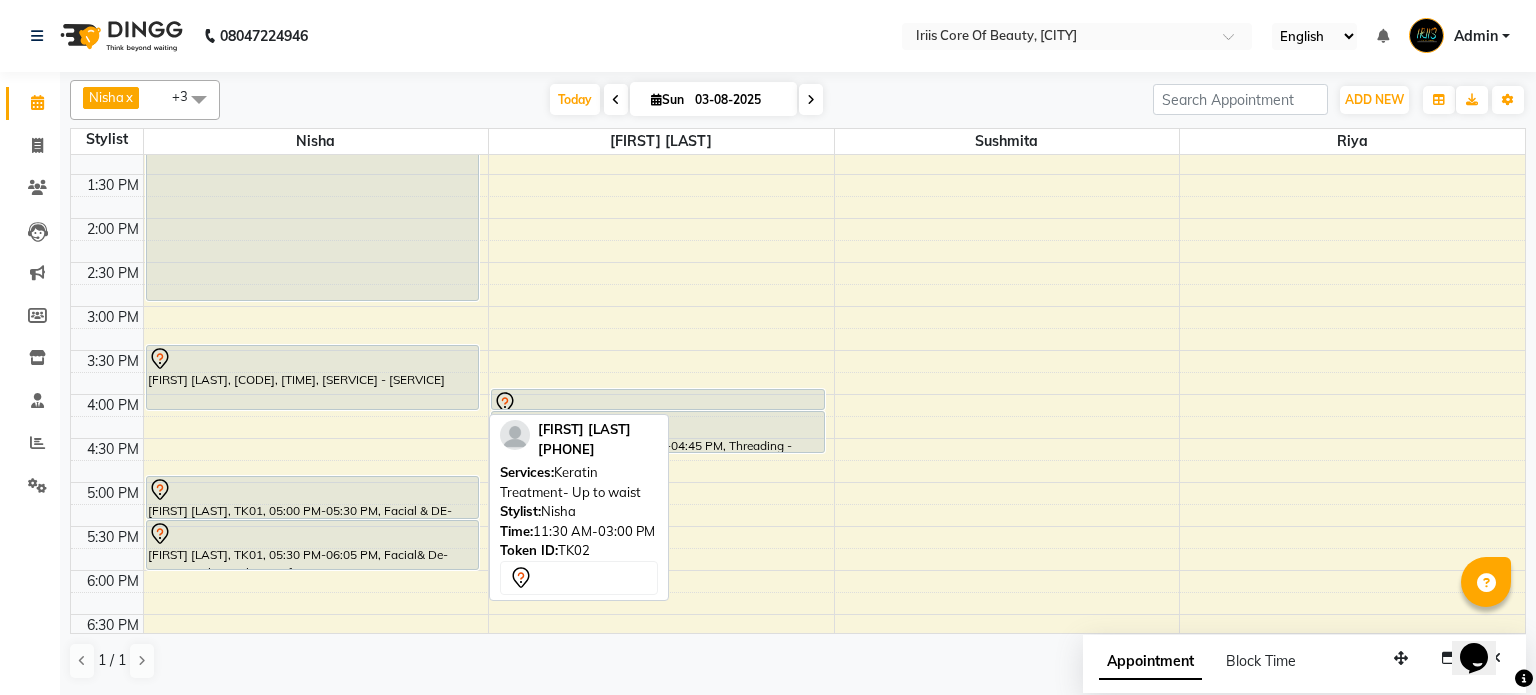 scroll, scrollTop: 377, scrollLeft: 0, axis: vertical 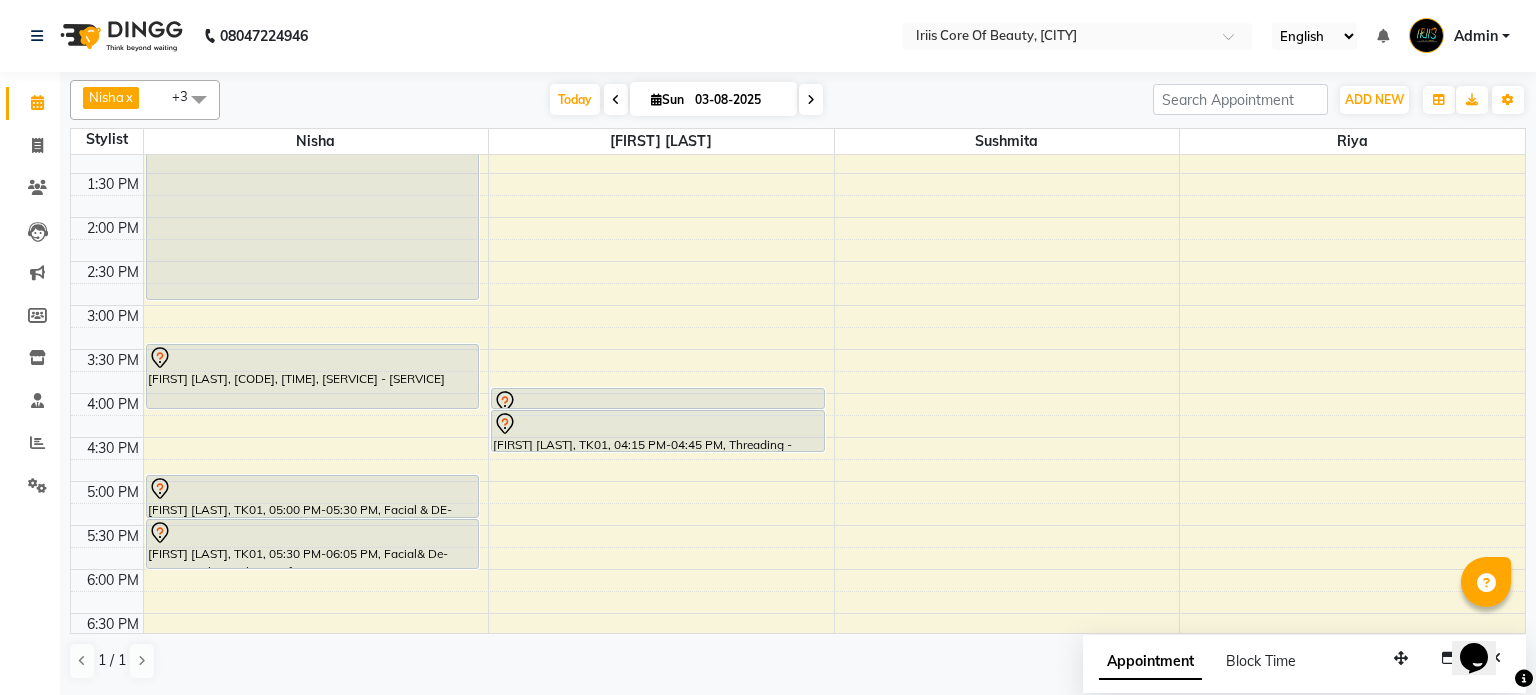 click on "9:00 AM 9:30 AM 10:00 AM 10:30 AM 11:00 AM 11:30 AM 12:00 PM 12:30 PM 1:00 PM 1:30 PM 2:00 PM 2:30 PM 3:00 PM 3:30 PM 4:00 PM 4:30 PM 5:00 PM 5:30 PM 6:00 PM 6:30 PM 7:00 PM 7:30 PM 8:00 PM 8:30 PM 9:00 PM 9:30 PM             [FIRST] [LAST], TK02, 11:30 AM-03:00 PM, Keratin Treatment- Up to waist             [FIRST] [LAST], TK03, 03:30 PM-04:15 PM, Facial & DE-Tanning - LT Hydravita facial             [FIRST] [LAST], TK01, 05:00 PM-05:30 PM, Facial & DE-Tanning - LT Hydravita facial             [FIRST] [LAST], TK01, 05:30 PM-06:05 PM, Facial& De-Tanning- Charcoal Detan face     [INITIAL] [LAST], TK04, 10:40 AM-11:40 AM, Hair Cut & Styling - Basic Haircut Men             [FIRST] [LAST], TK01, 04:00 PM-04:15 PM, Threading  - Threading Eyebrow             [FIRST] [LAST], TK01, 04:15 PM-04:45 PM, Threading  - Threading Face" at bounding box center [798, 349] 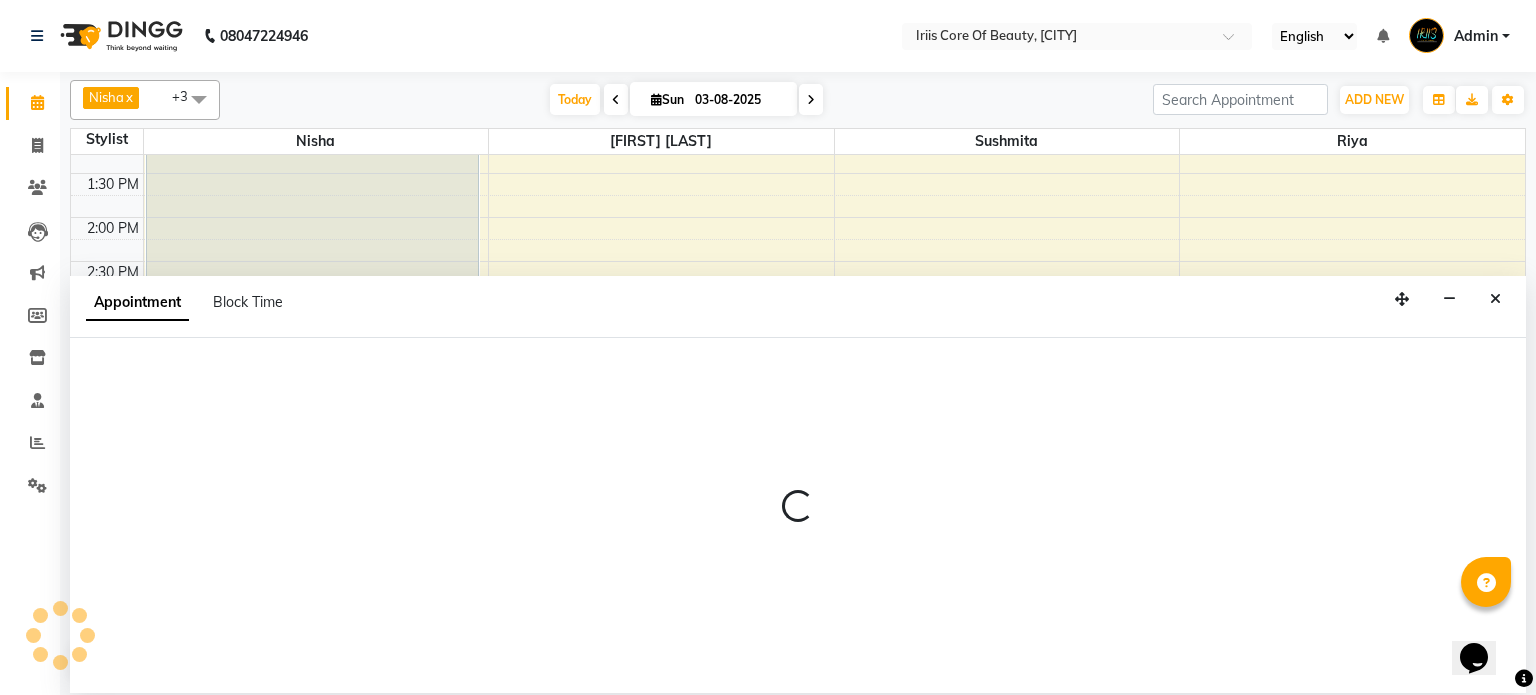 select on "1570" 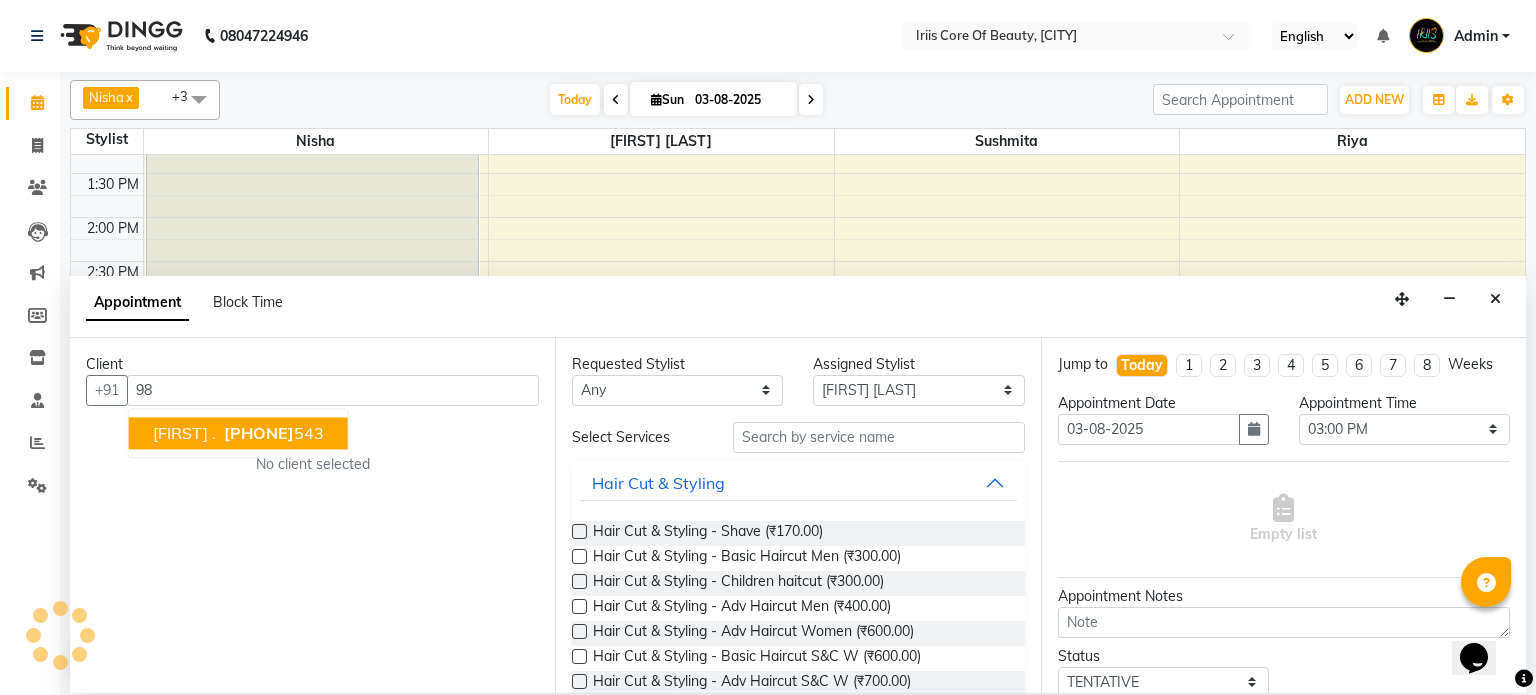 type on "9" 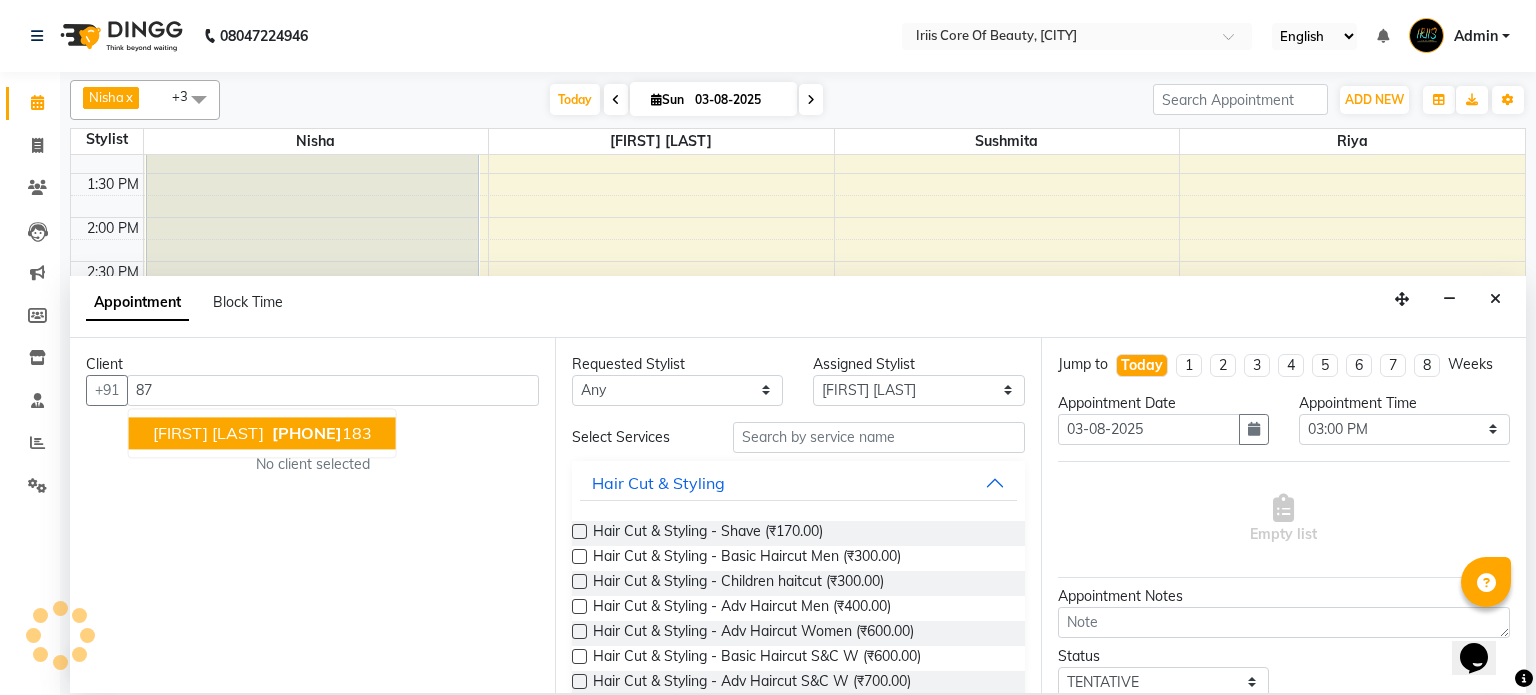 type on "8" 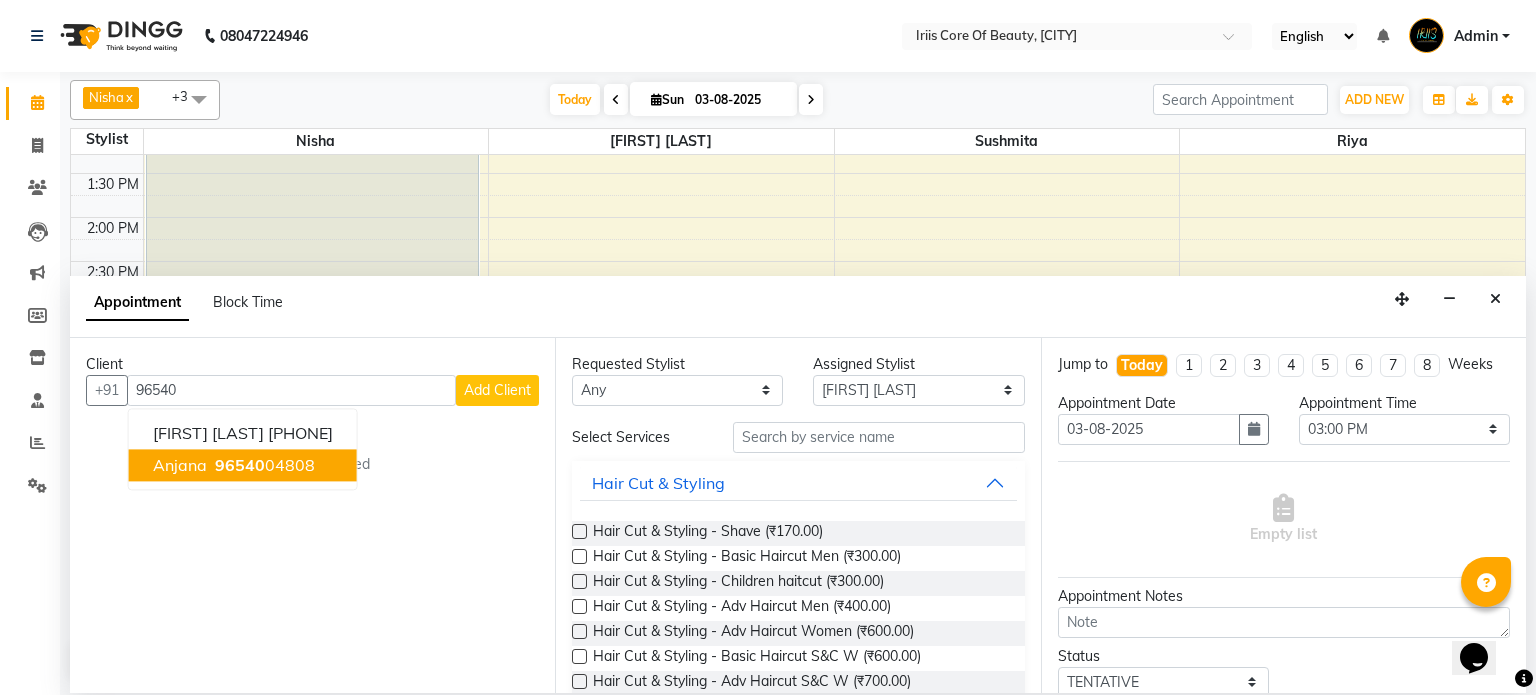 click on "96540" at bounding box center [240, 465] 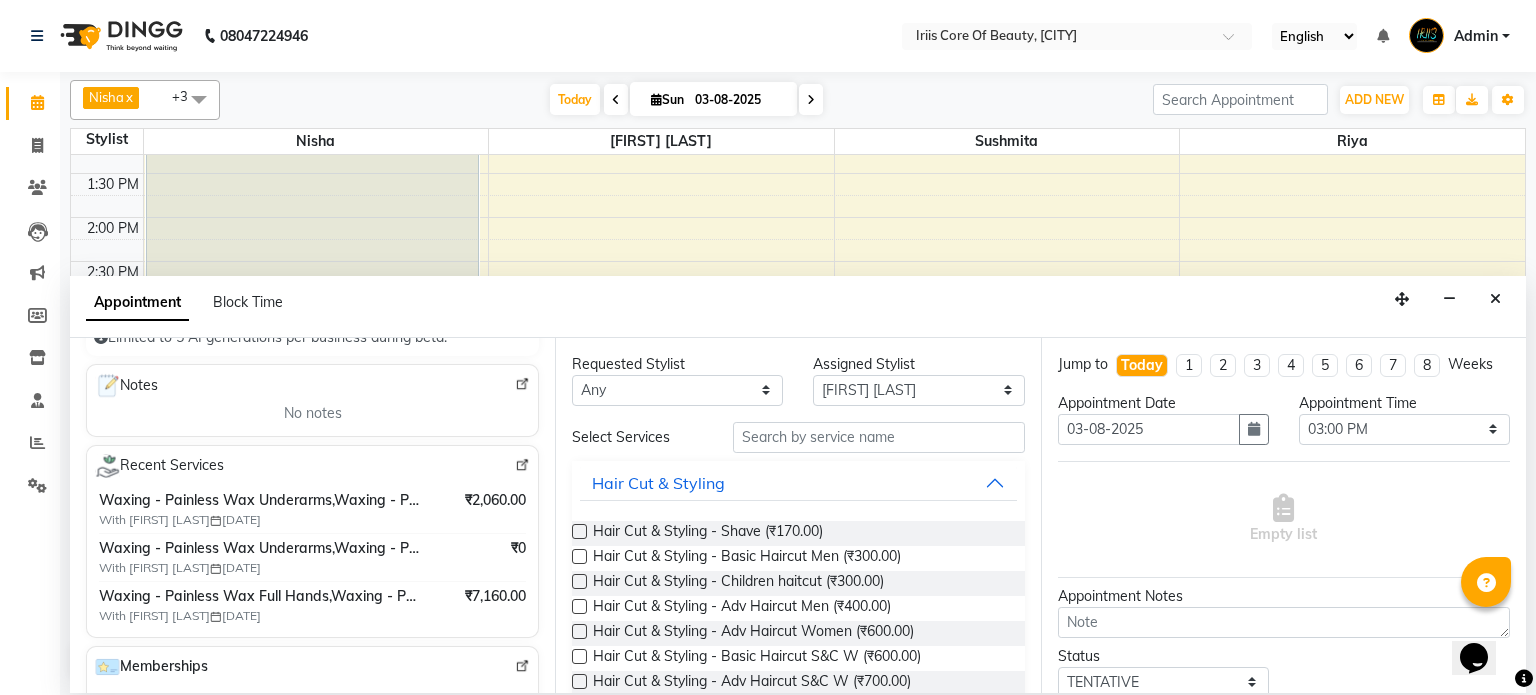 scroll, scrollTop: 311, scrollLeft: 0, axis: vertical 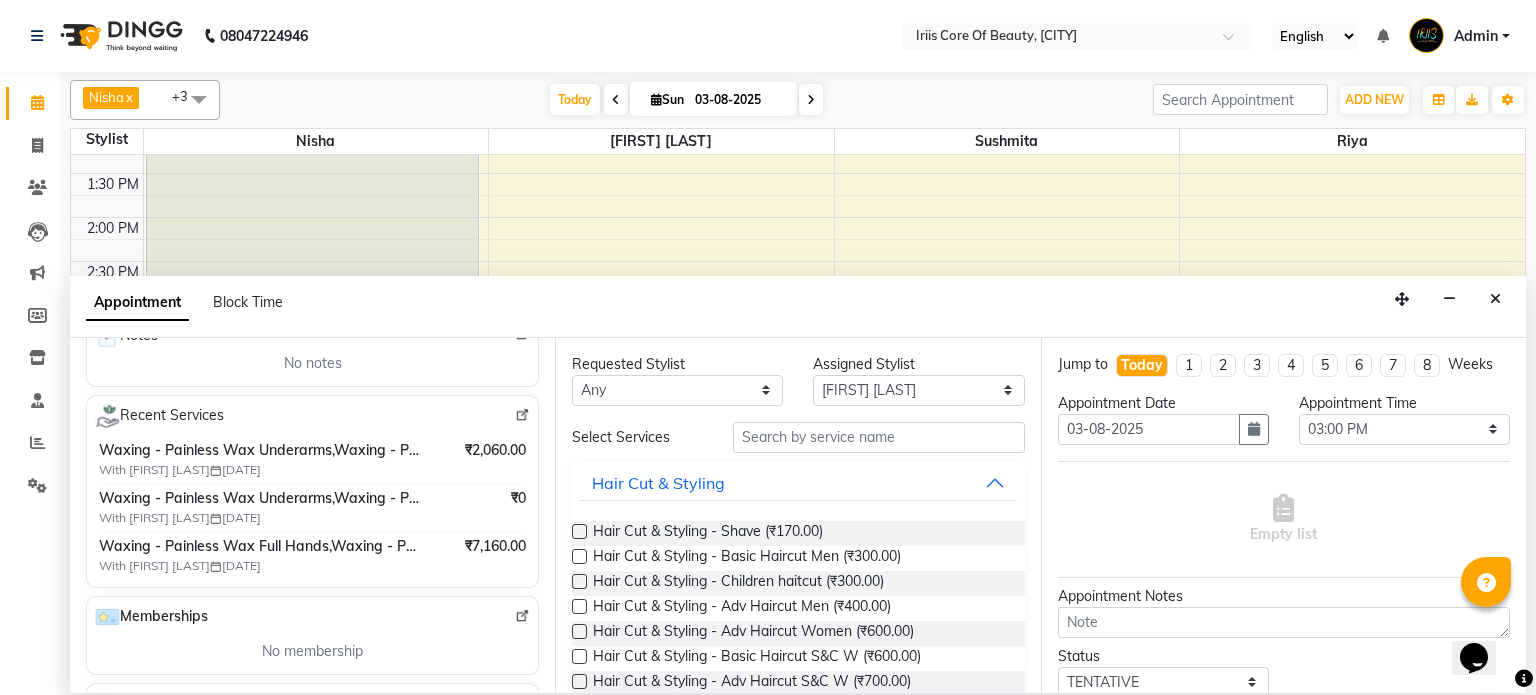 type on "[PHONE]" 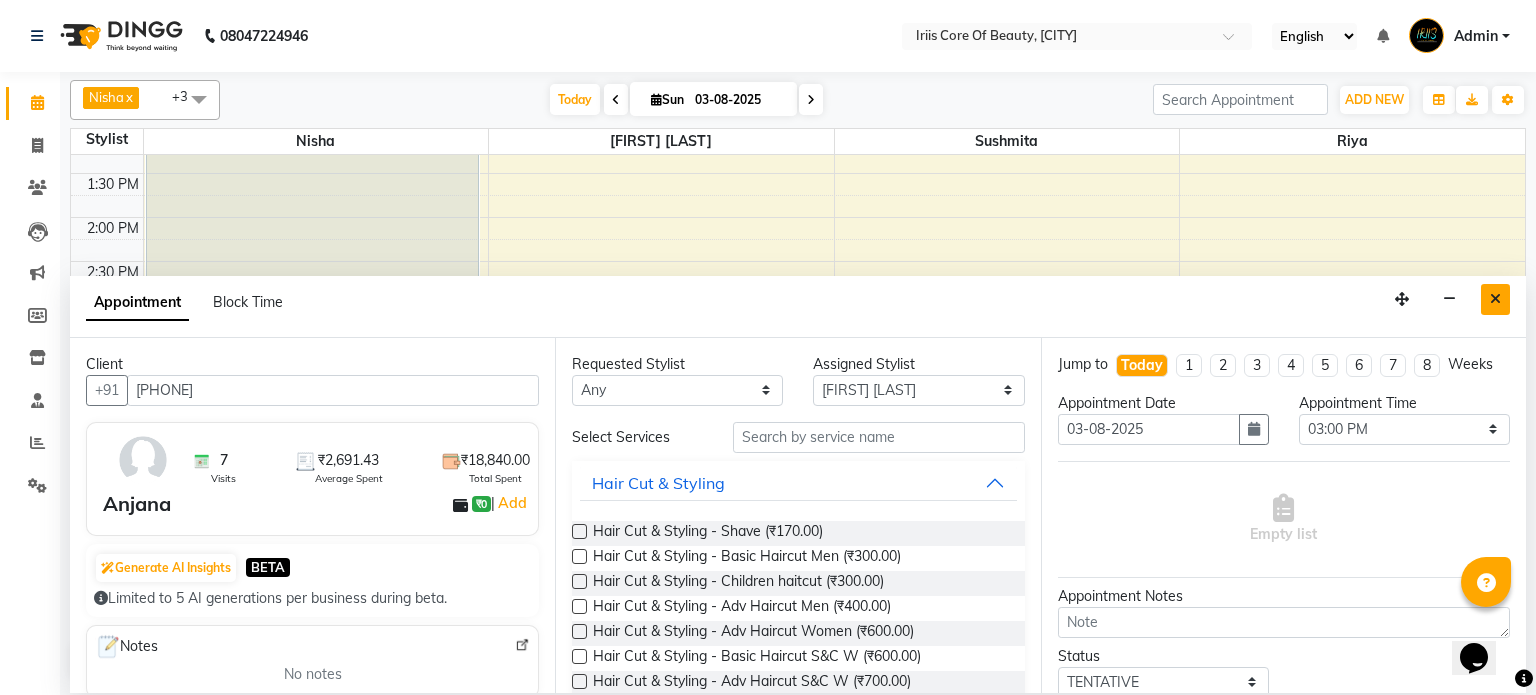 click at bounding box center [1495, 299] 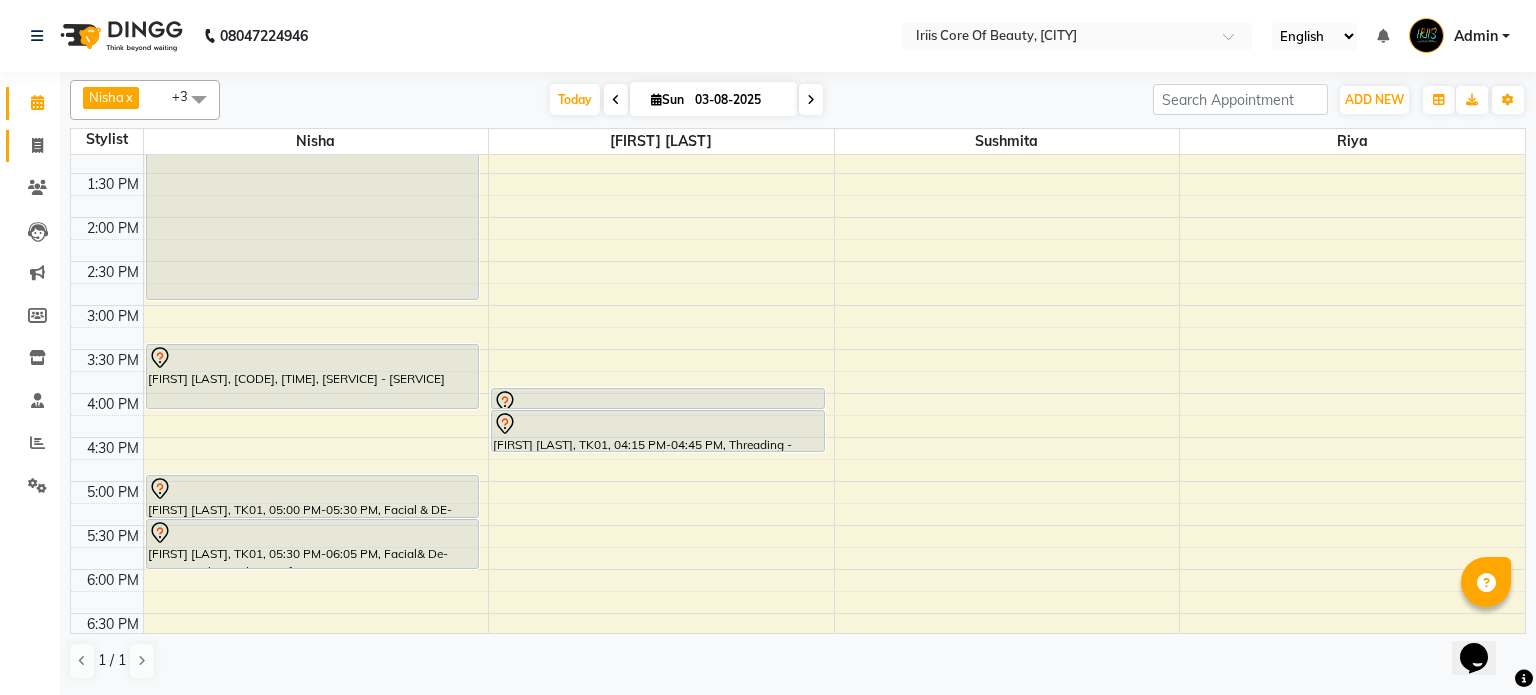click 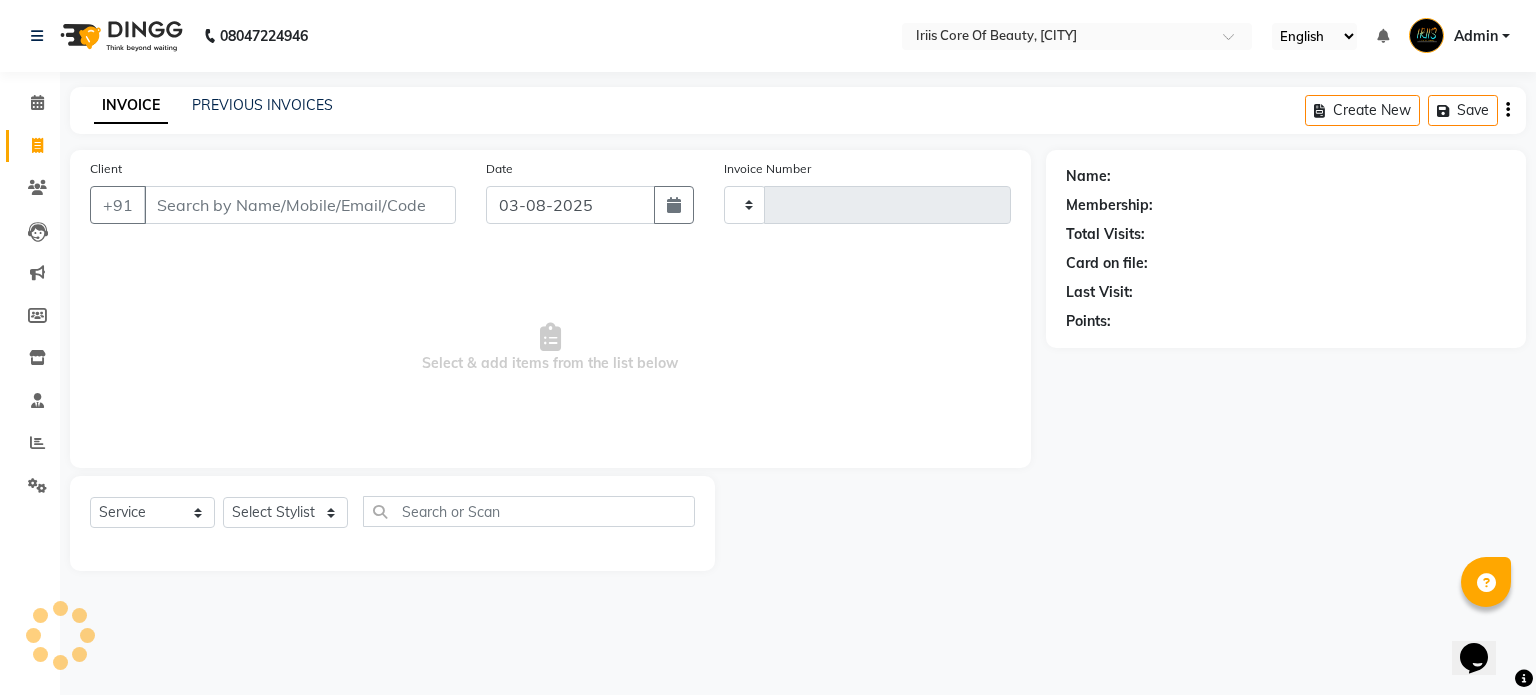 type on "0753" 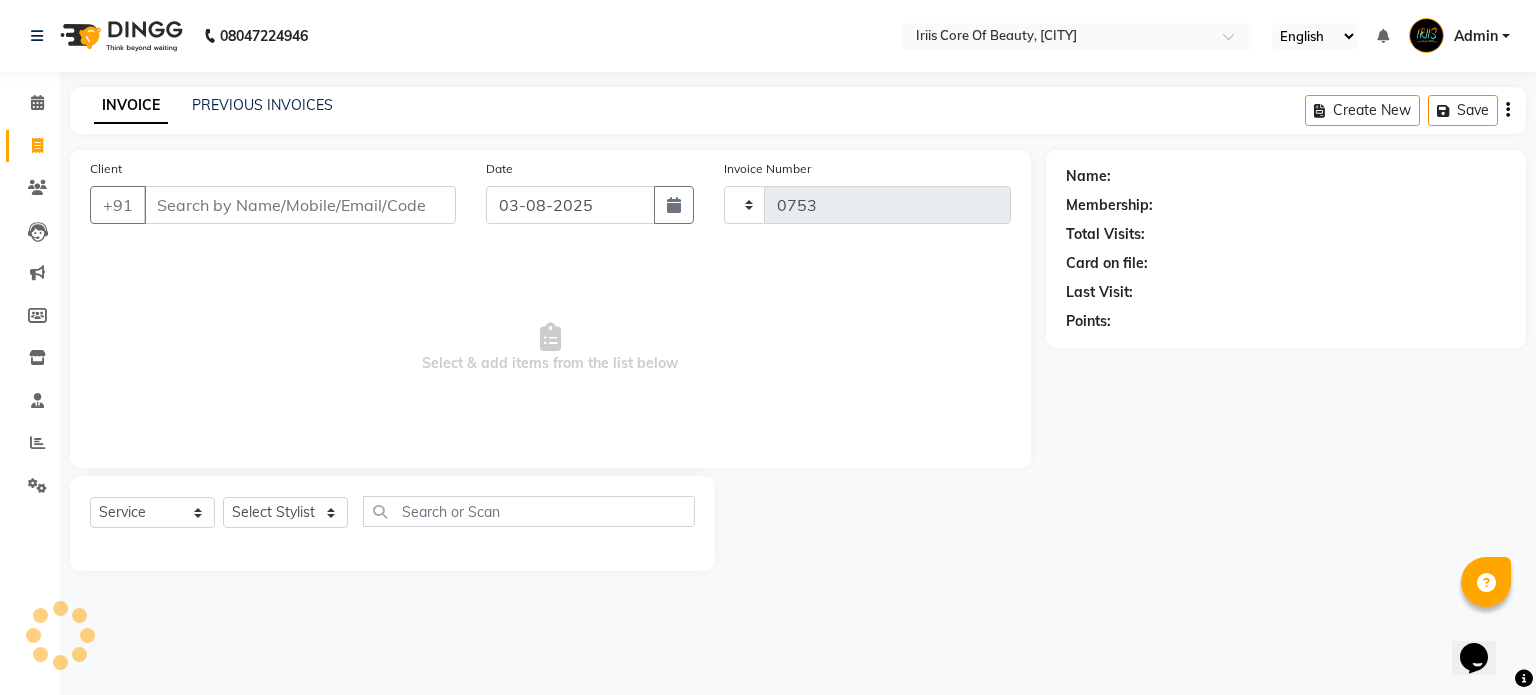 select on "43" 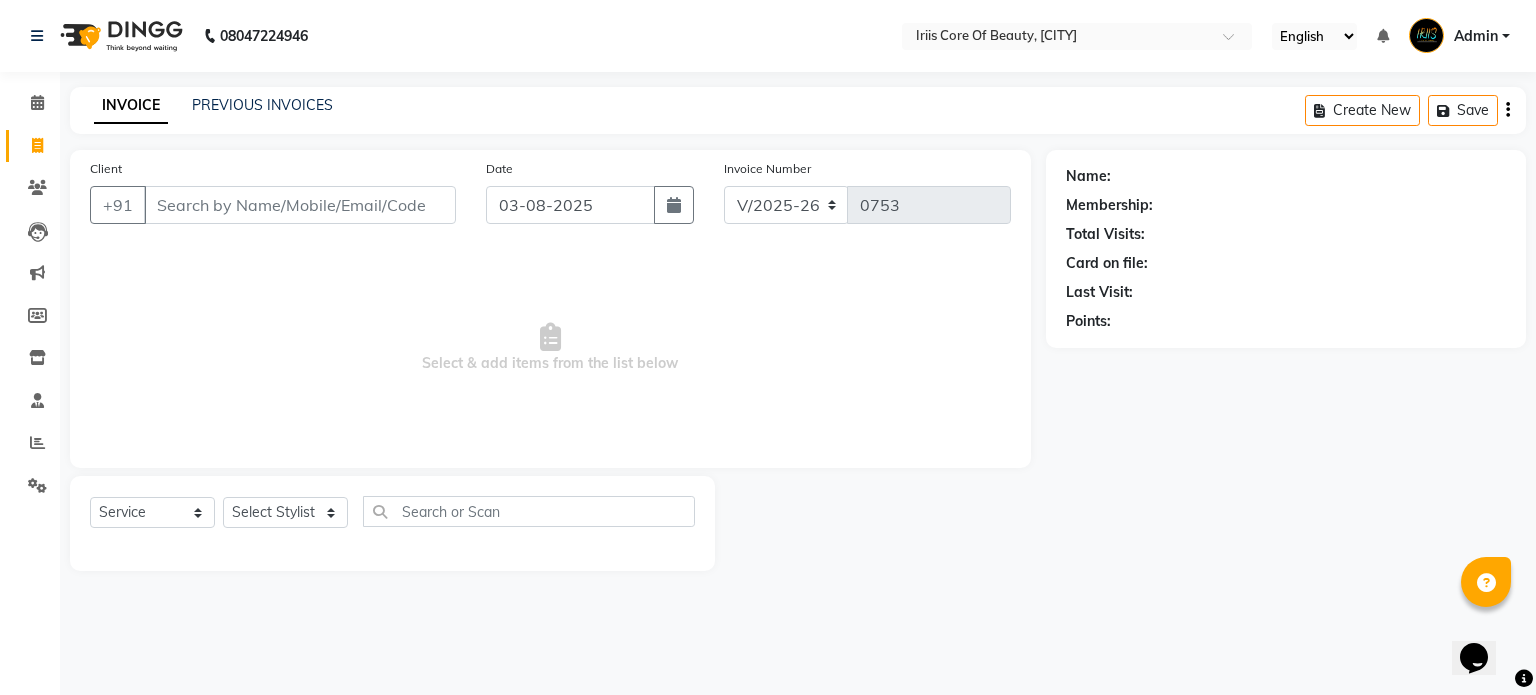 click on "Client" at bounding box center (300, 205) 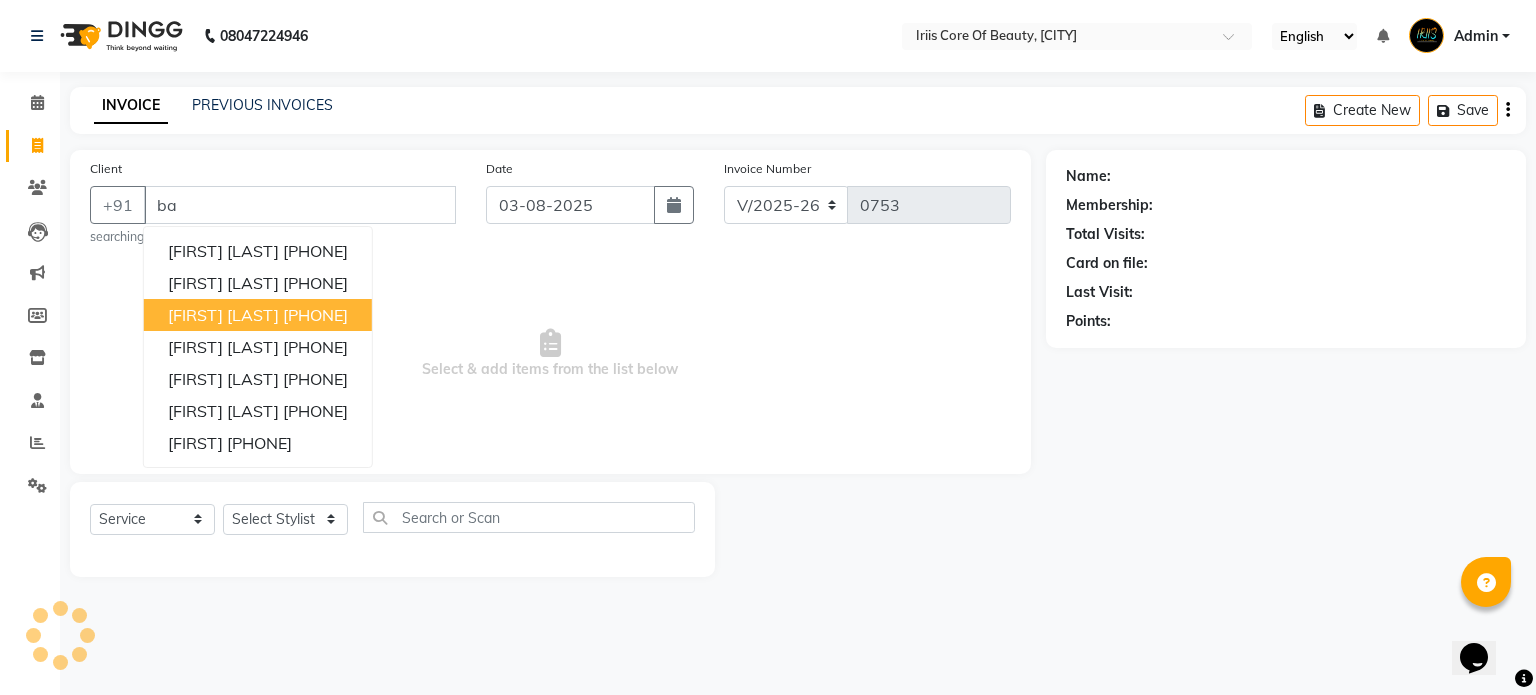 type on "b" 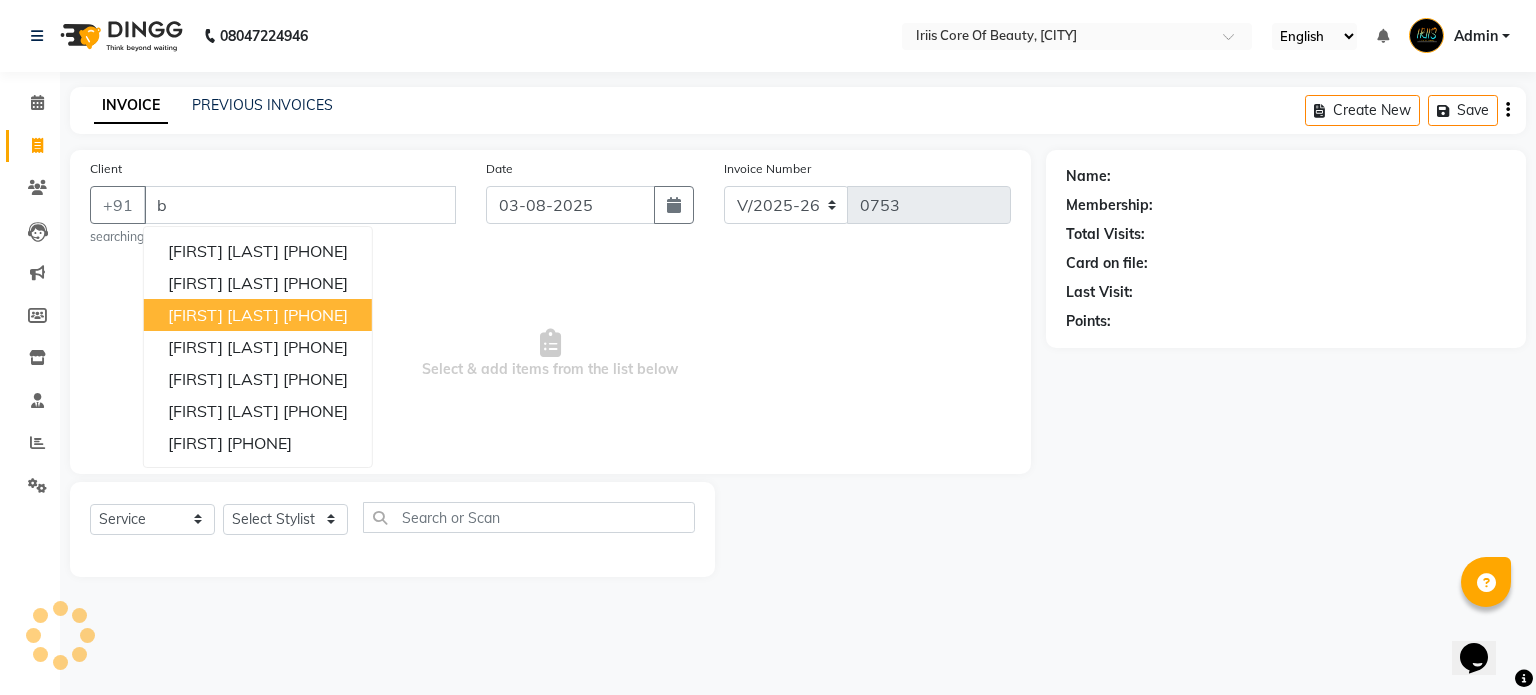type 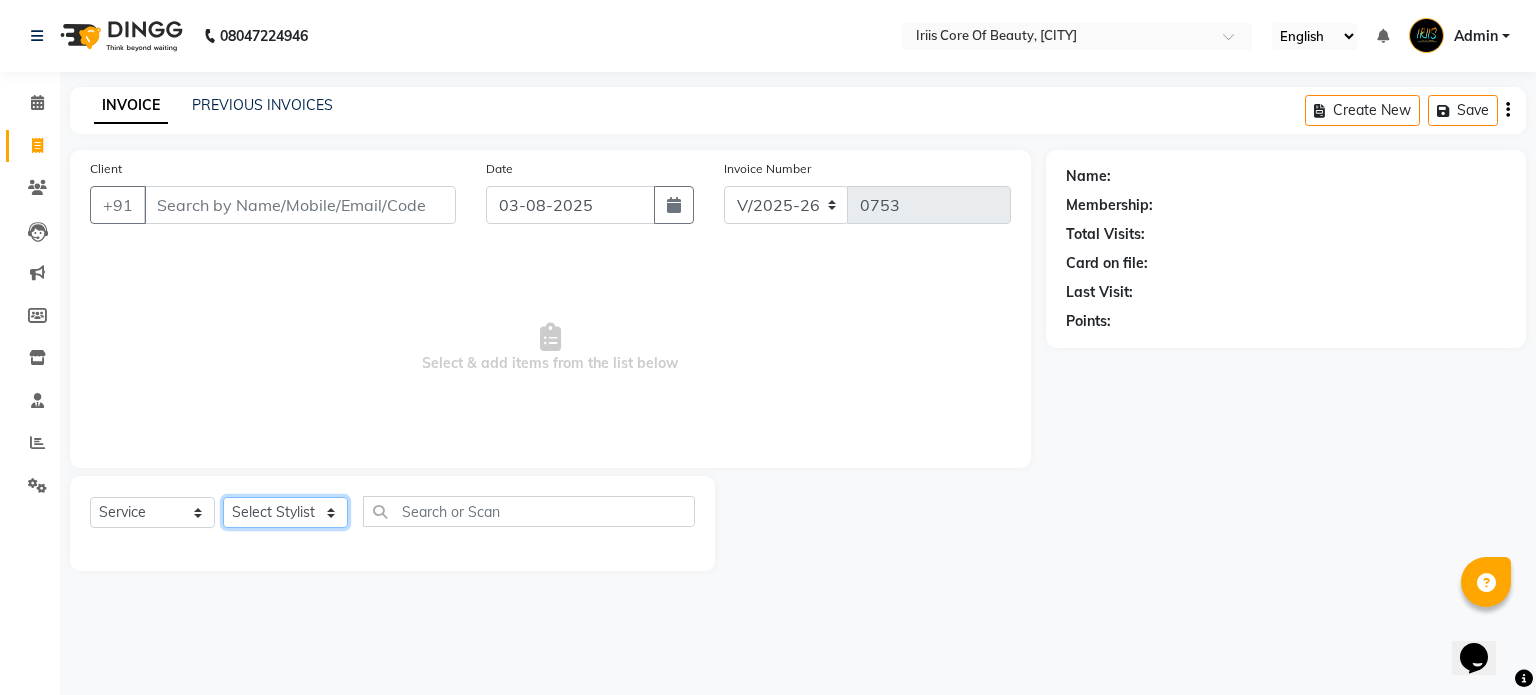 click on "Select Stylist [FIRST] [FIRST] [FIRST] [FIRST]" 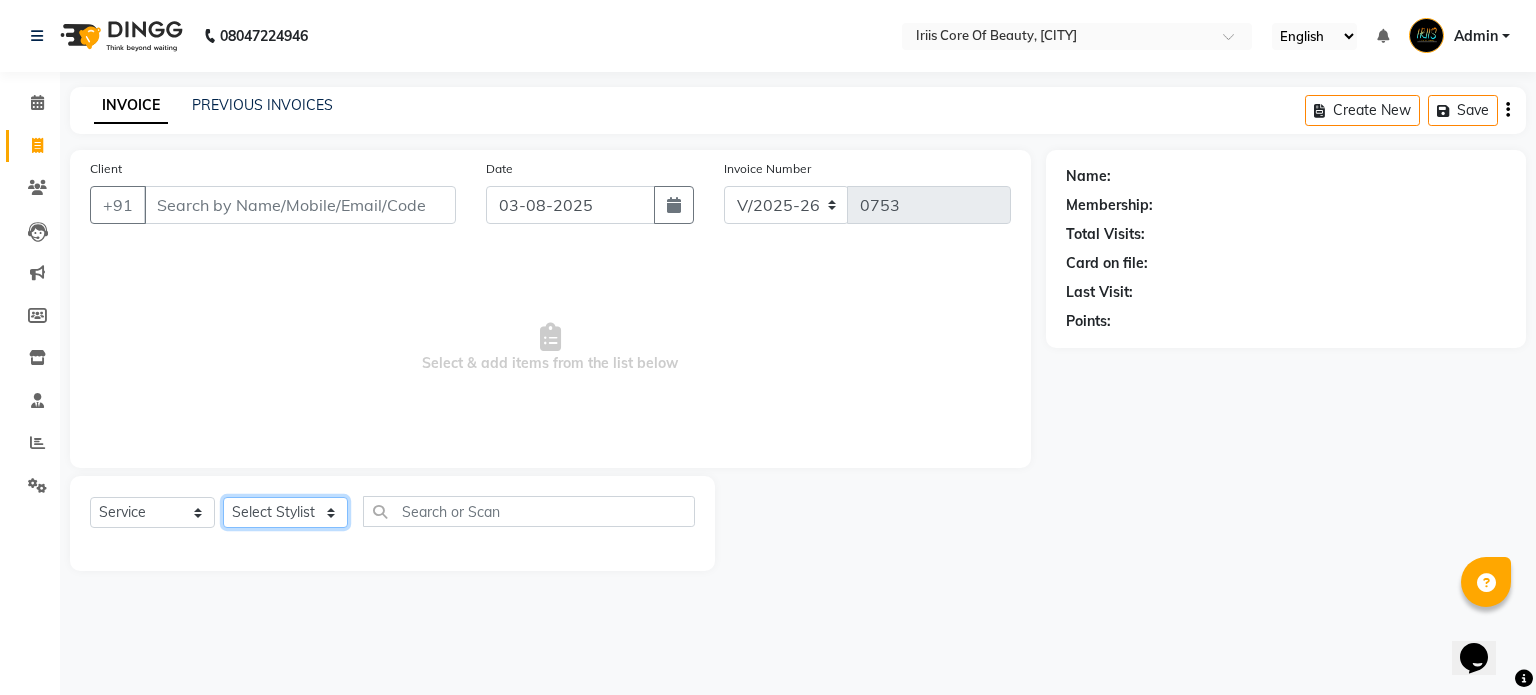 select on "17268" 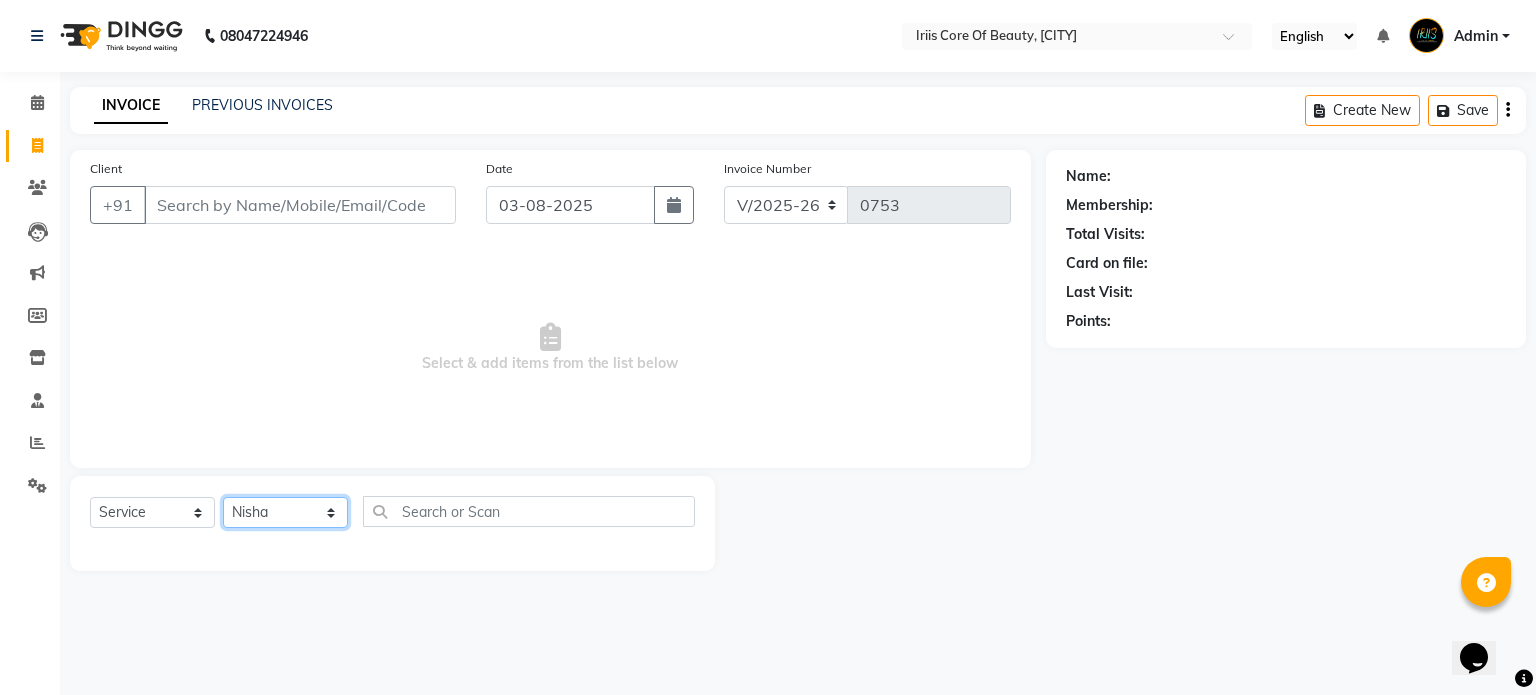 click on "Select Stylist [FIRST] [FIRST] [FIRST] [FIRST]" 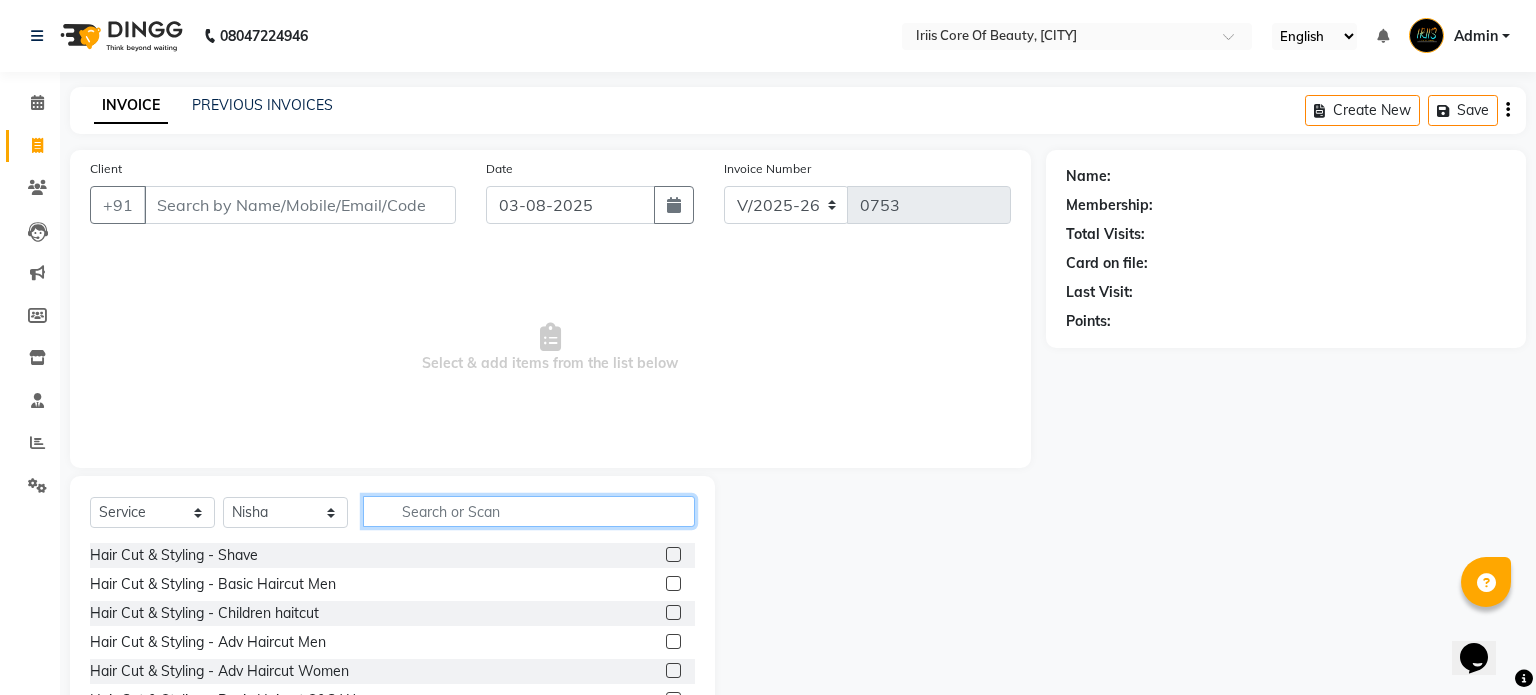 click 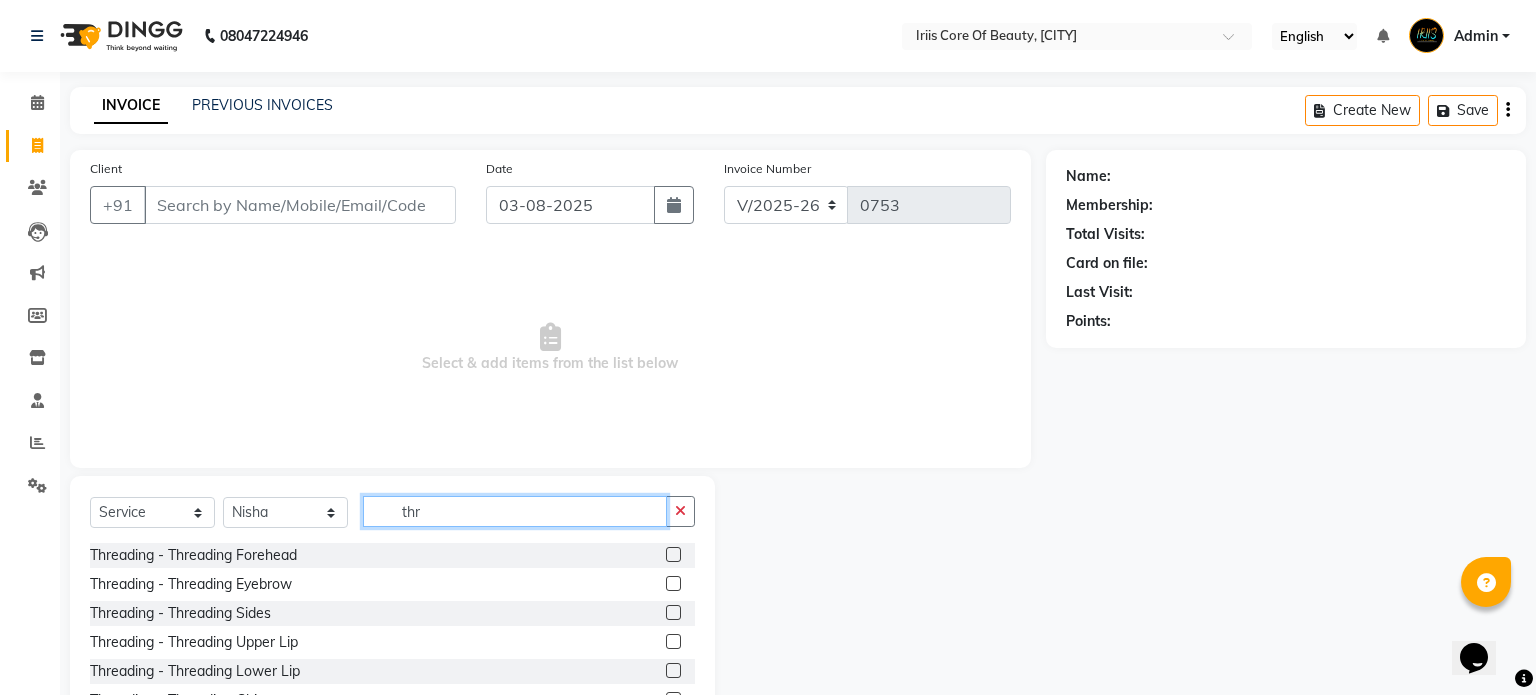 type on "thr" 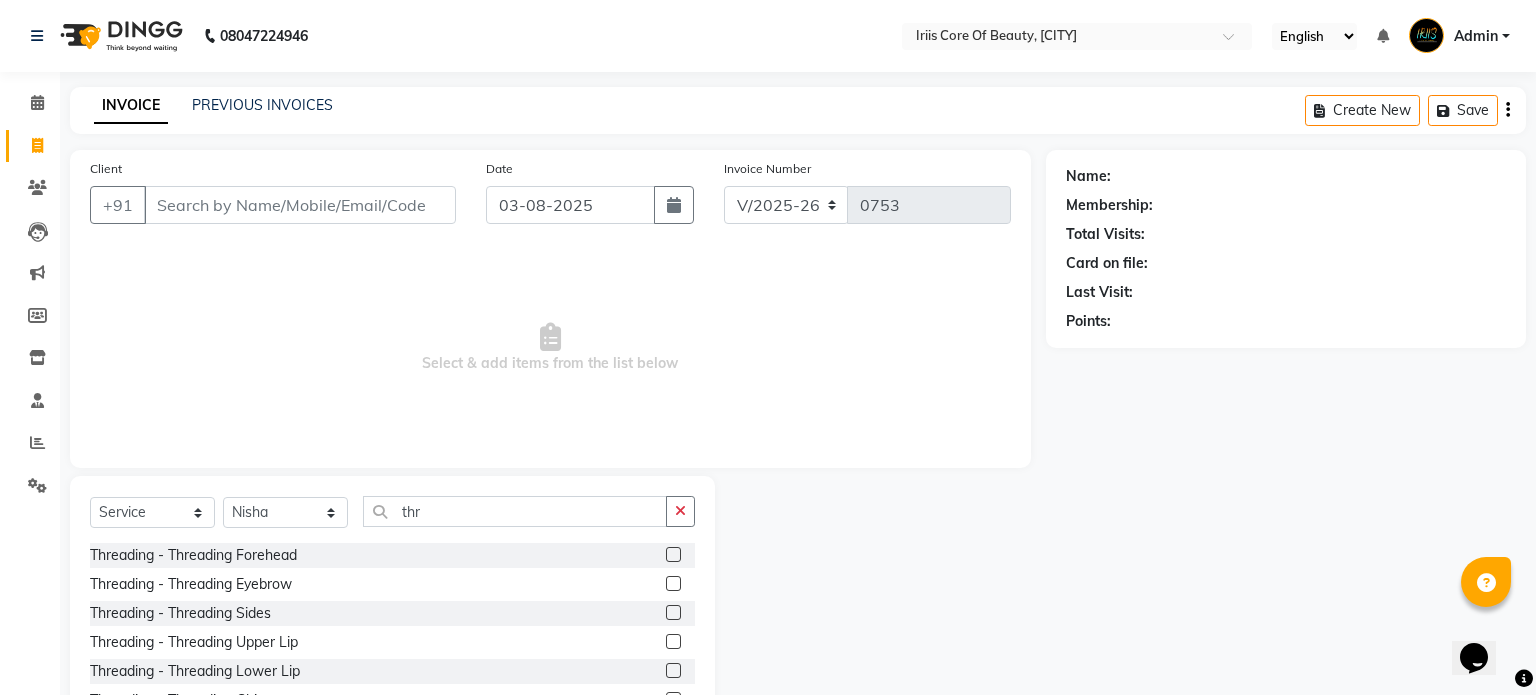 click 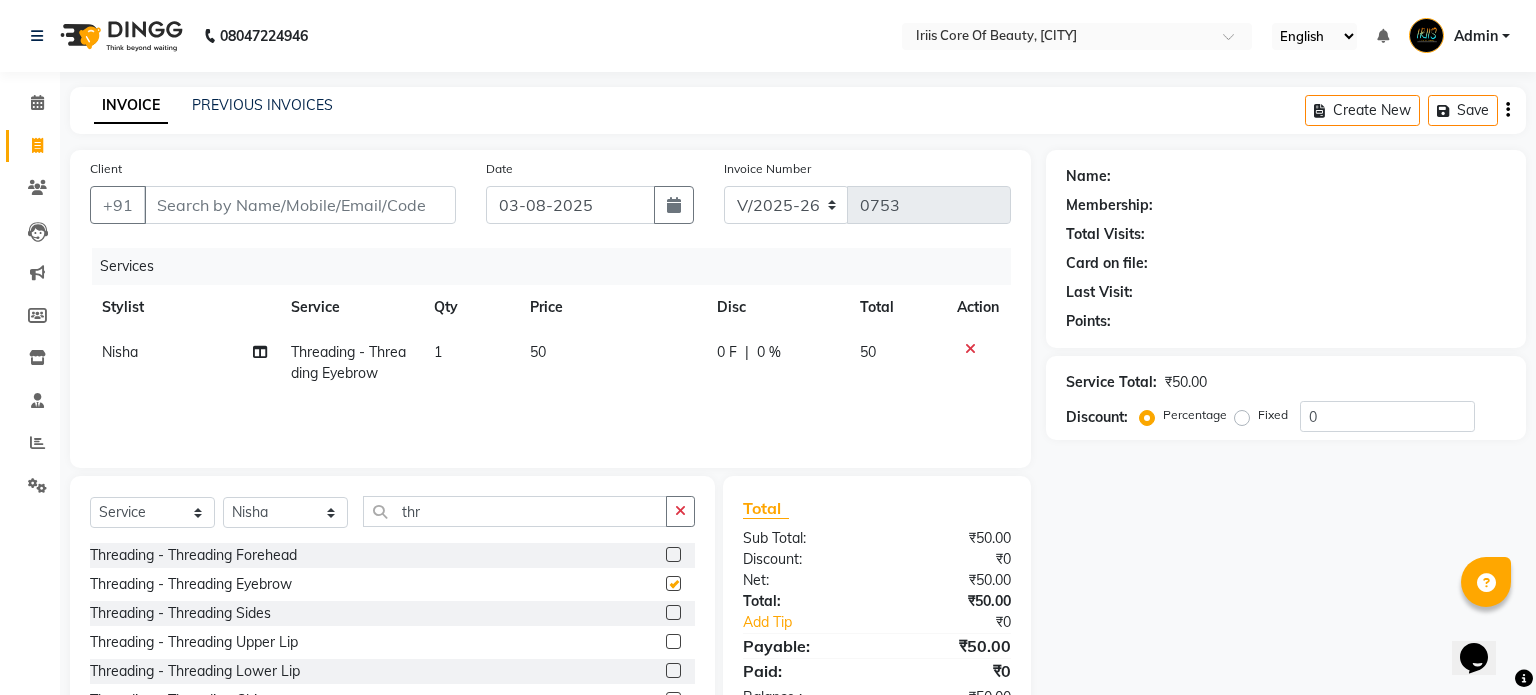 checkbox on "false" 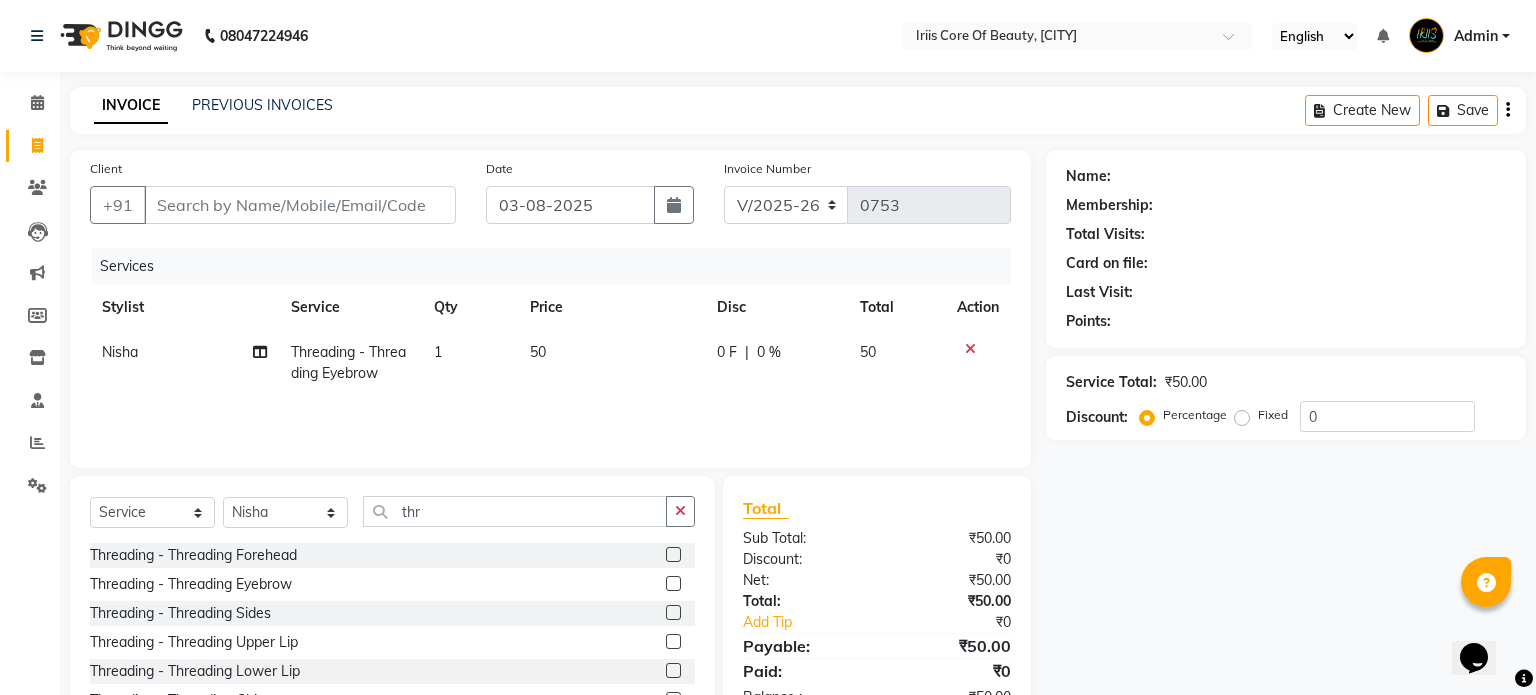 click 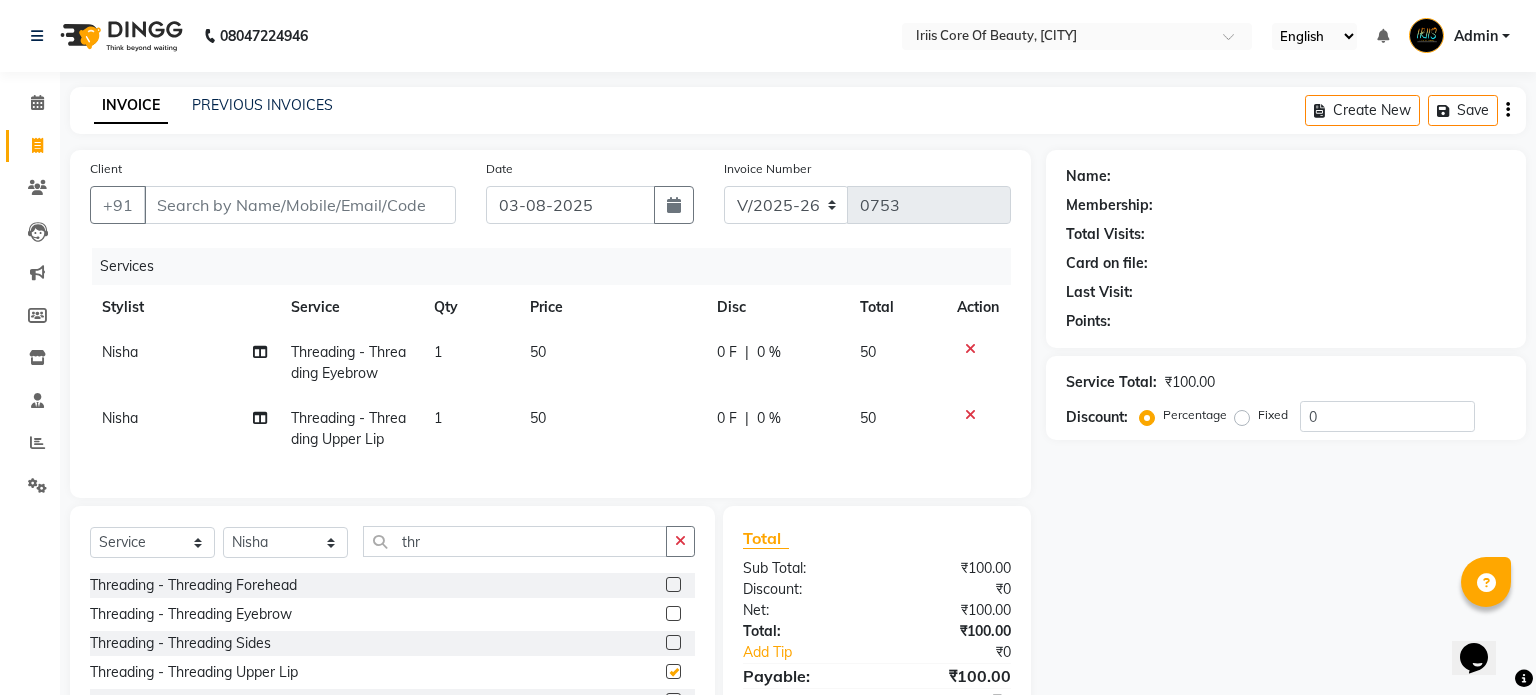 checkbox on "false" 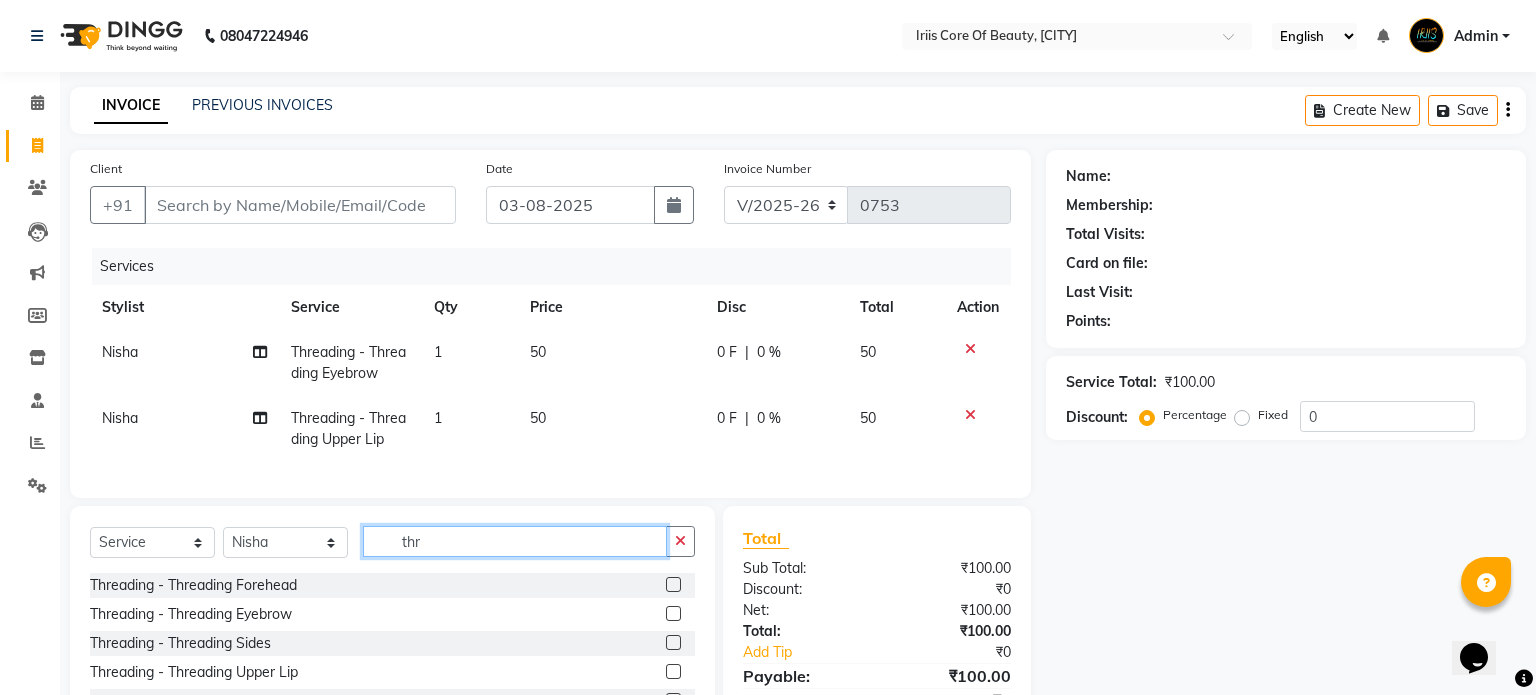 click on "thr" 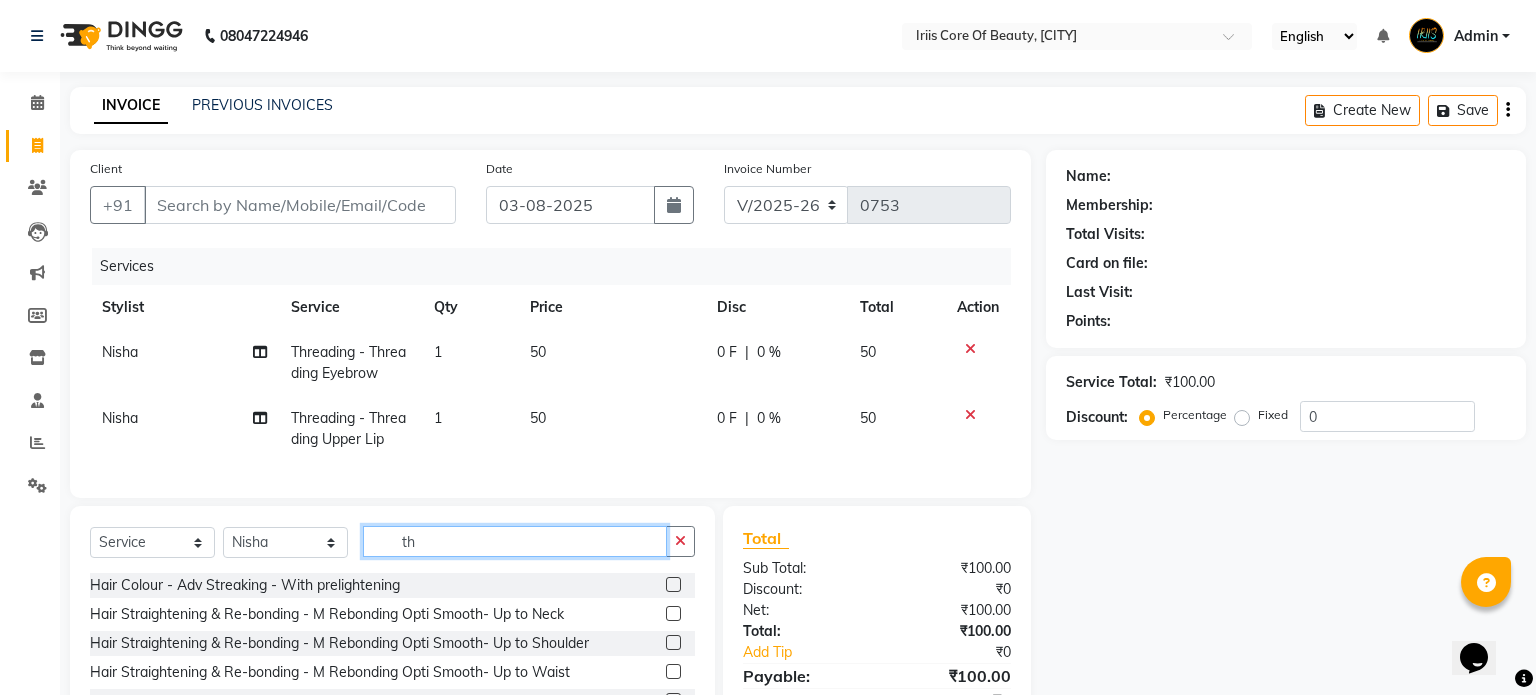 type on "t" 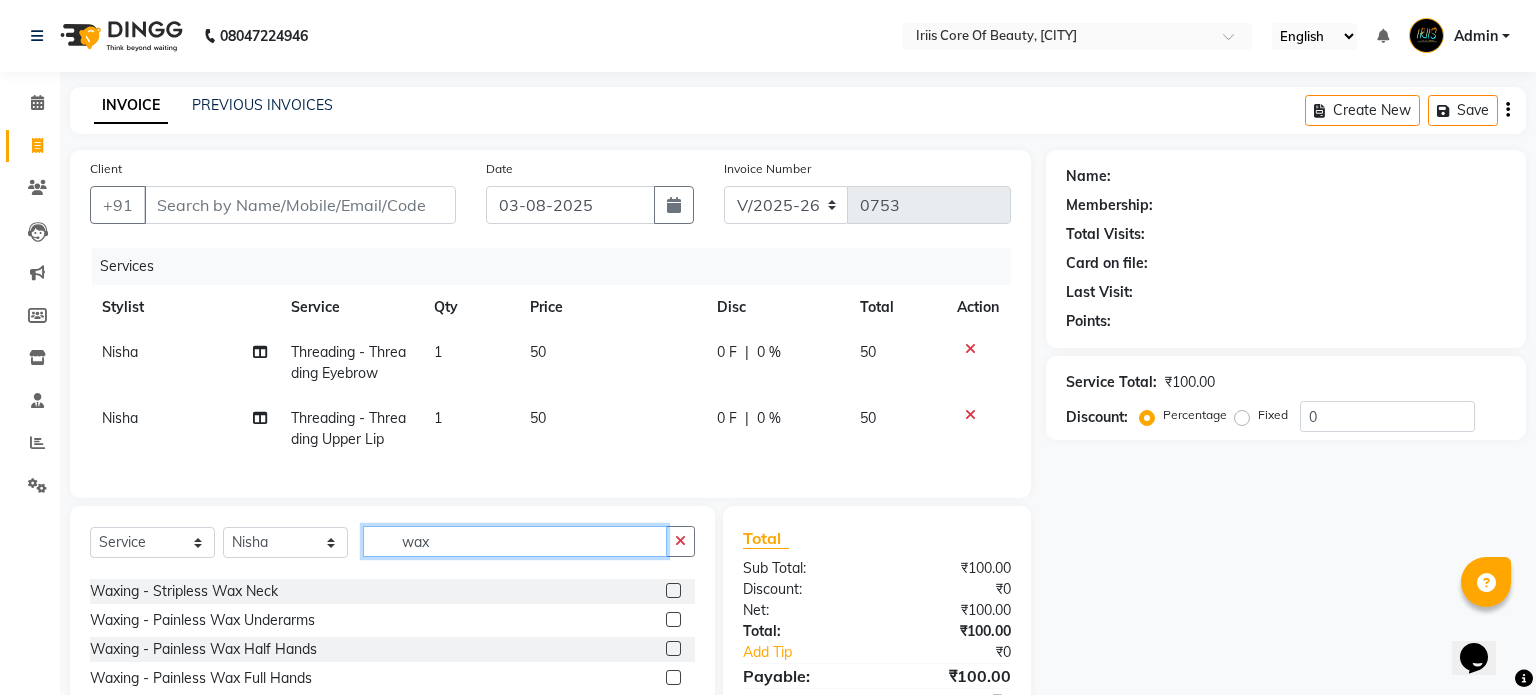 scroll, scrollTop: 407, scrollLeft: 0, axis: vertical 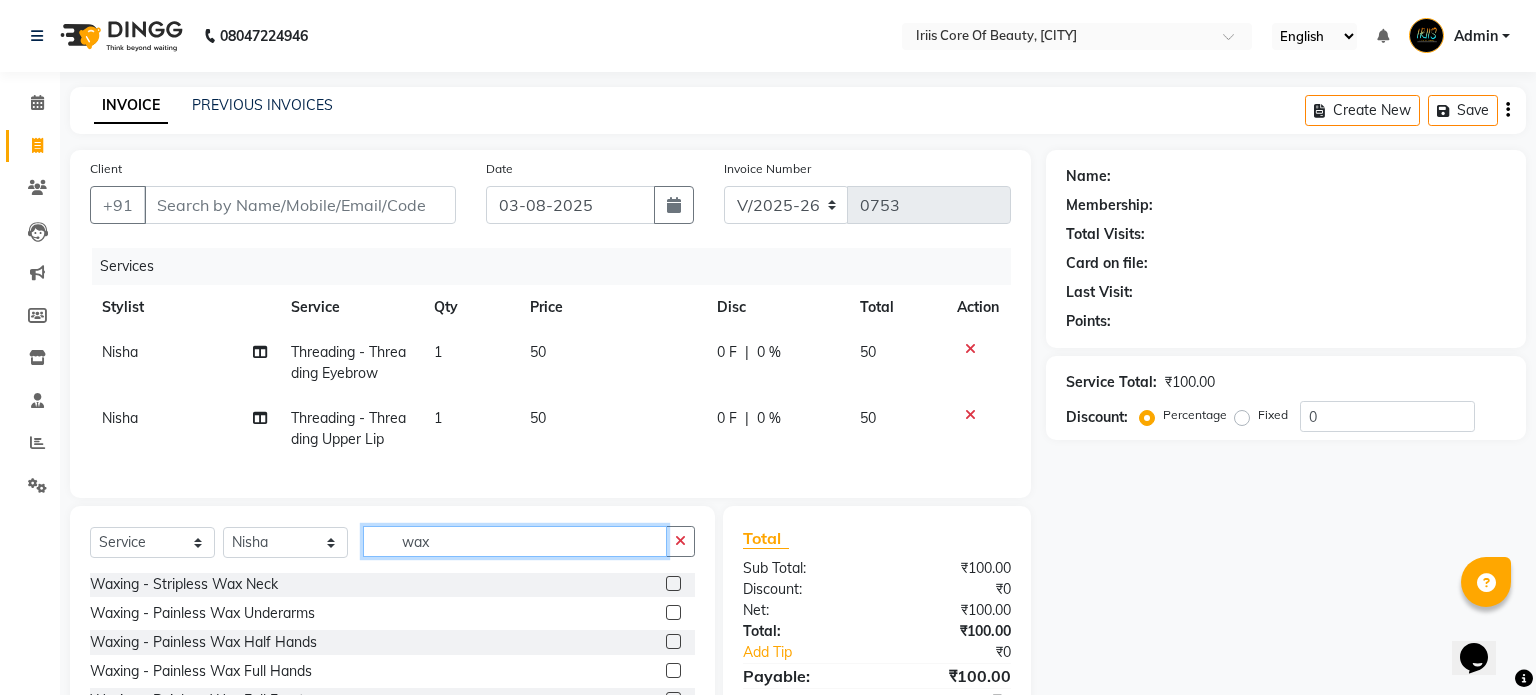 type on "wax" 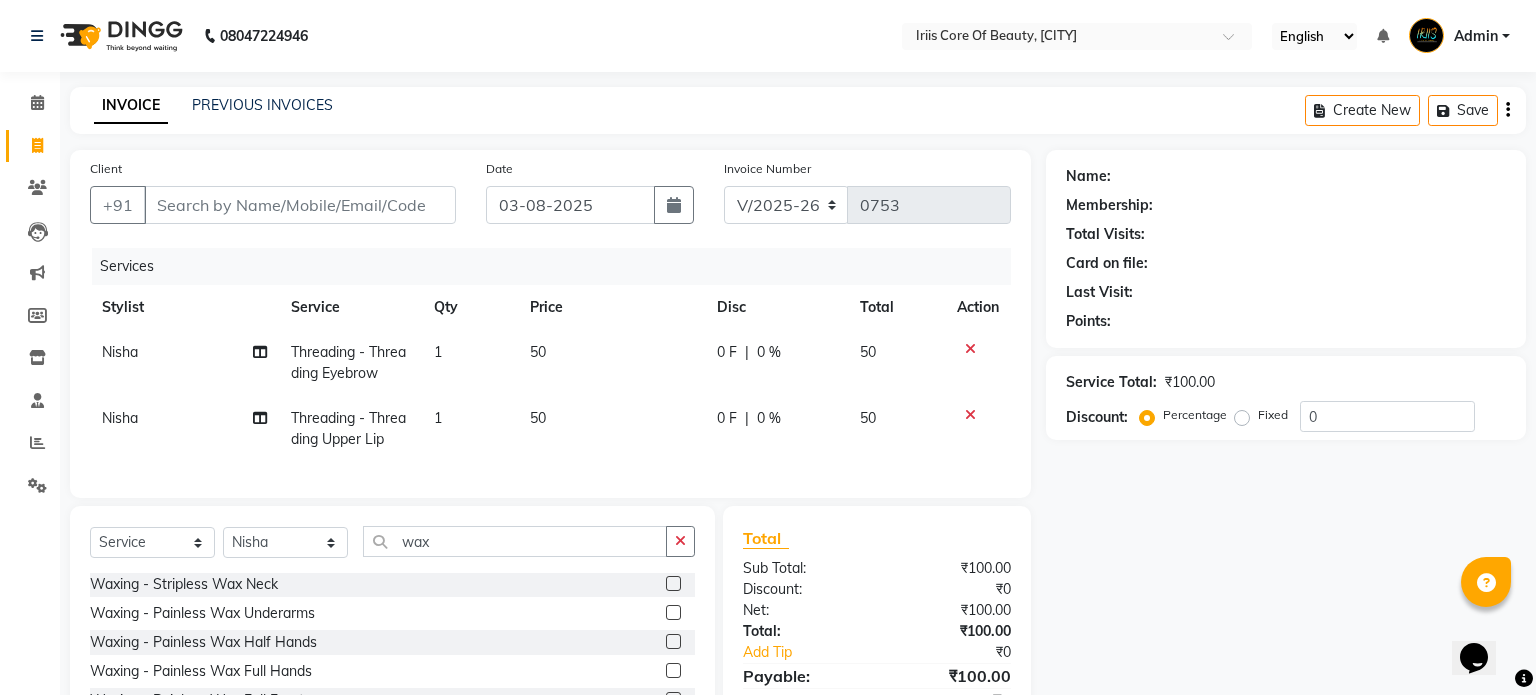 click 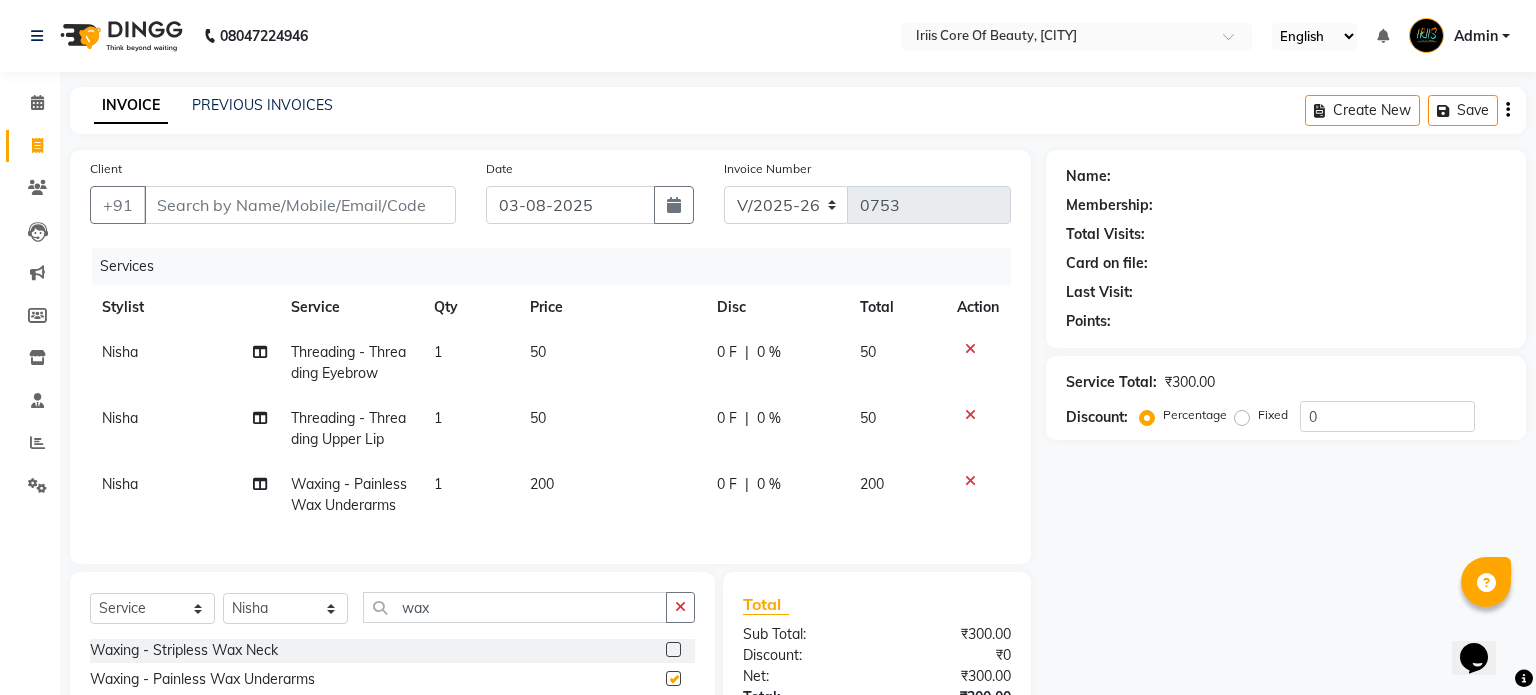 checkbox on "false" 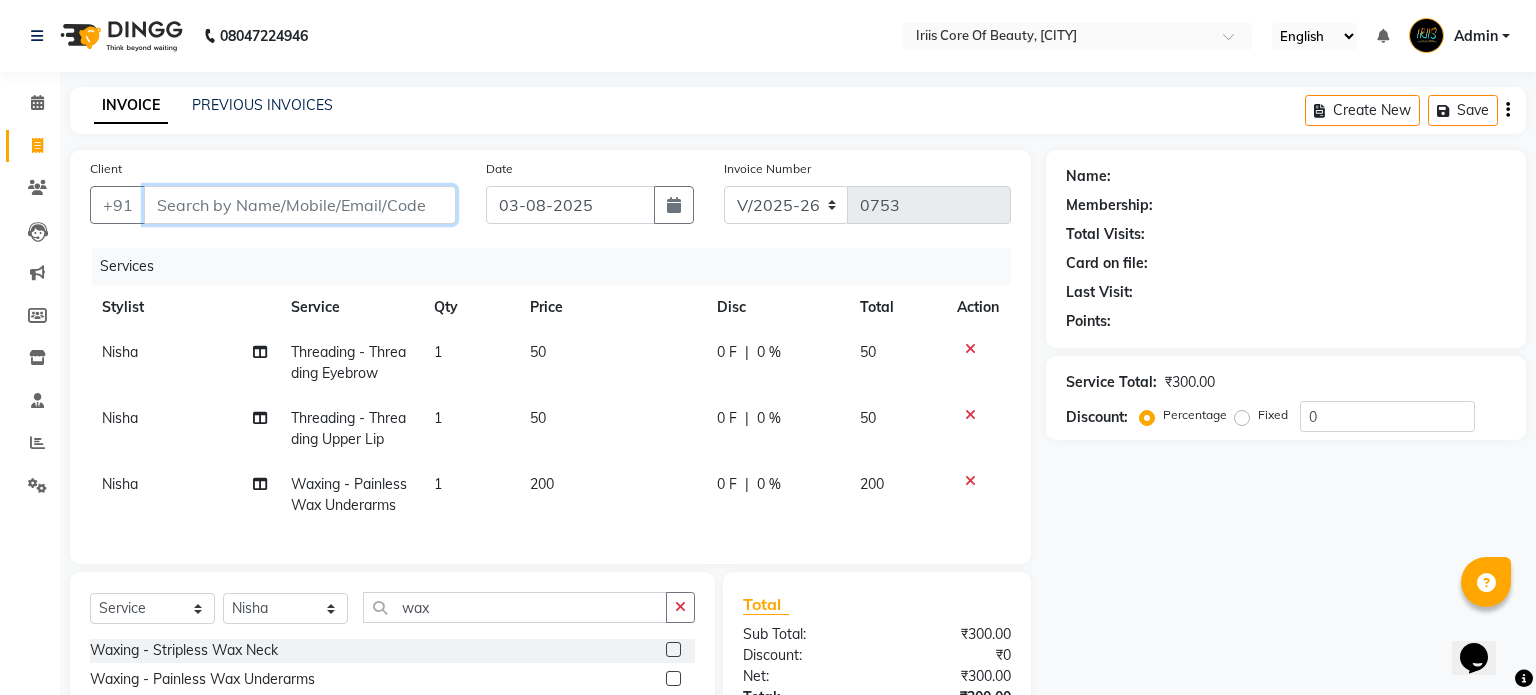 click on "Client" at bounding box center [300, 205] 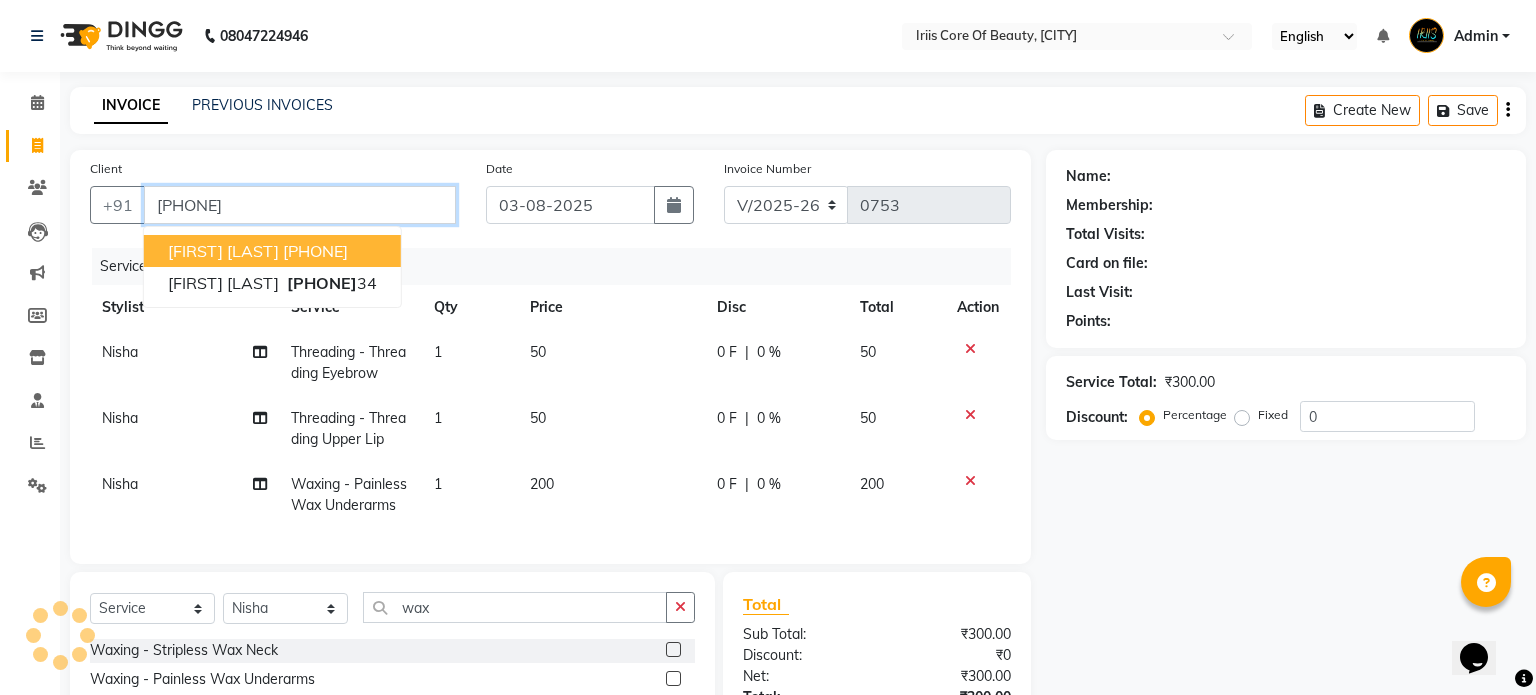 type on "[PHONE]" 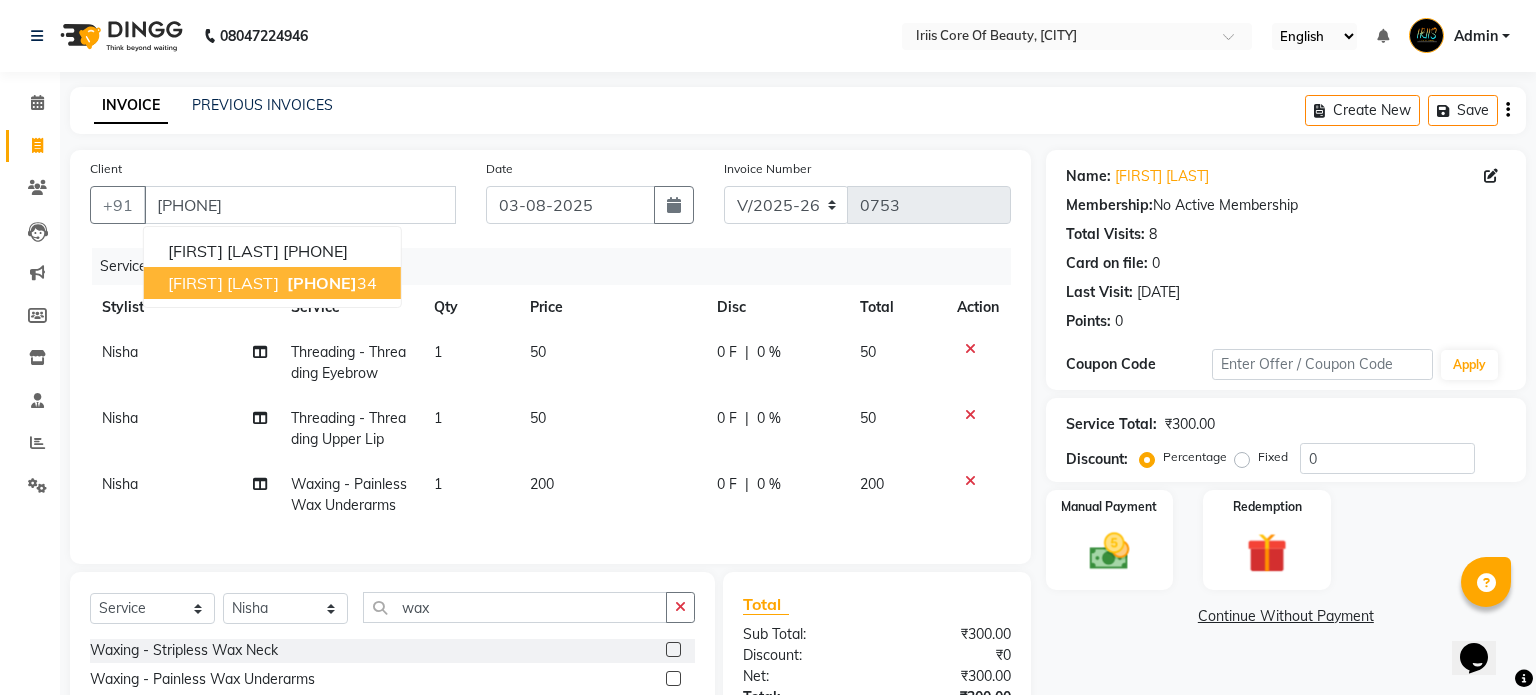 click on "[PHONE]" at bounding box center (322, 283) 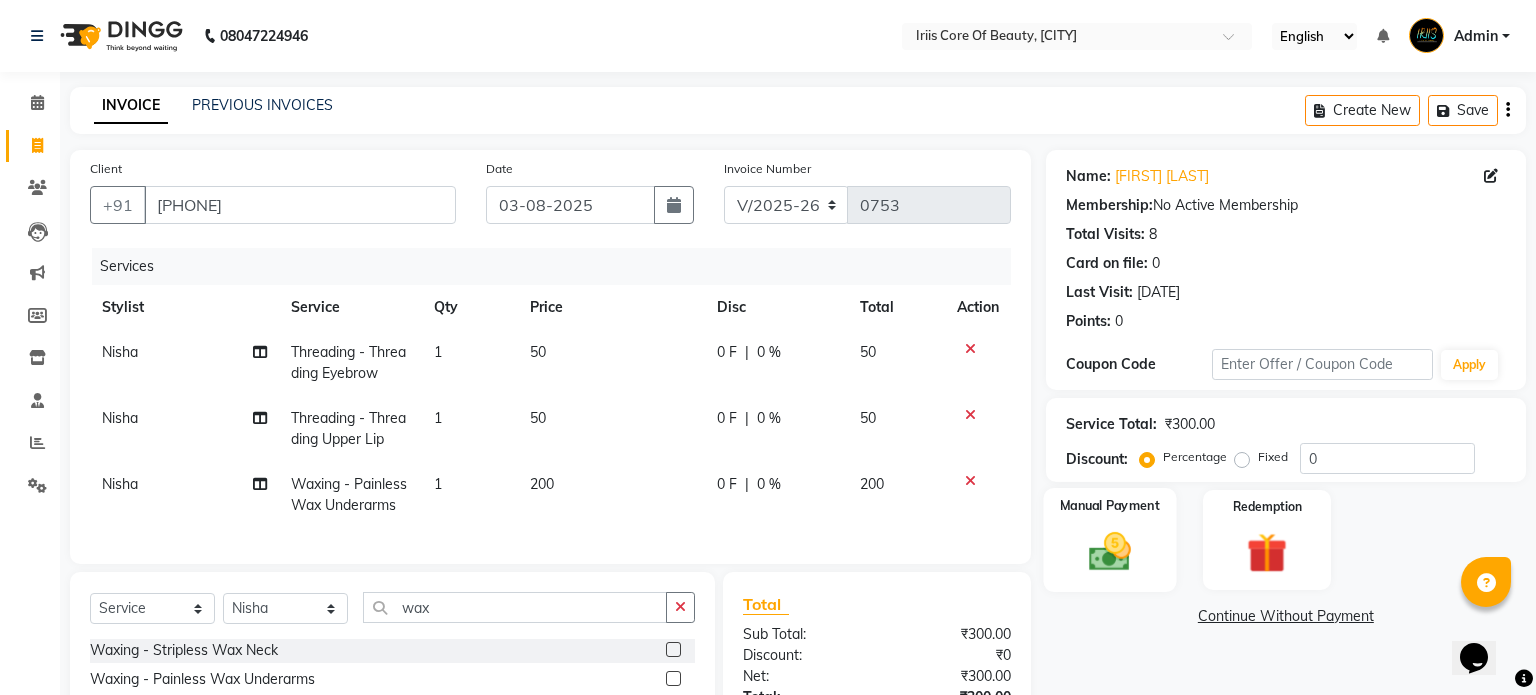 click 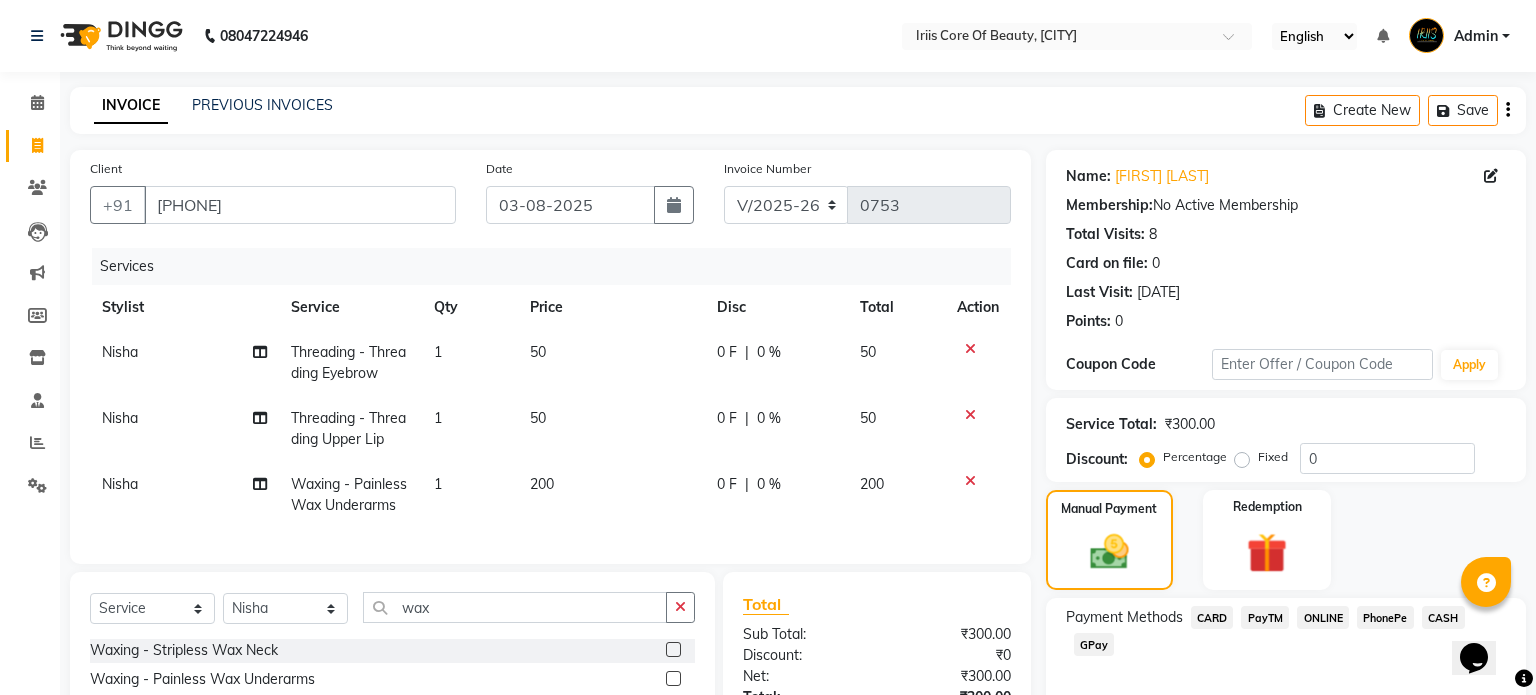 click on "ONLINE" 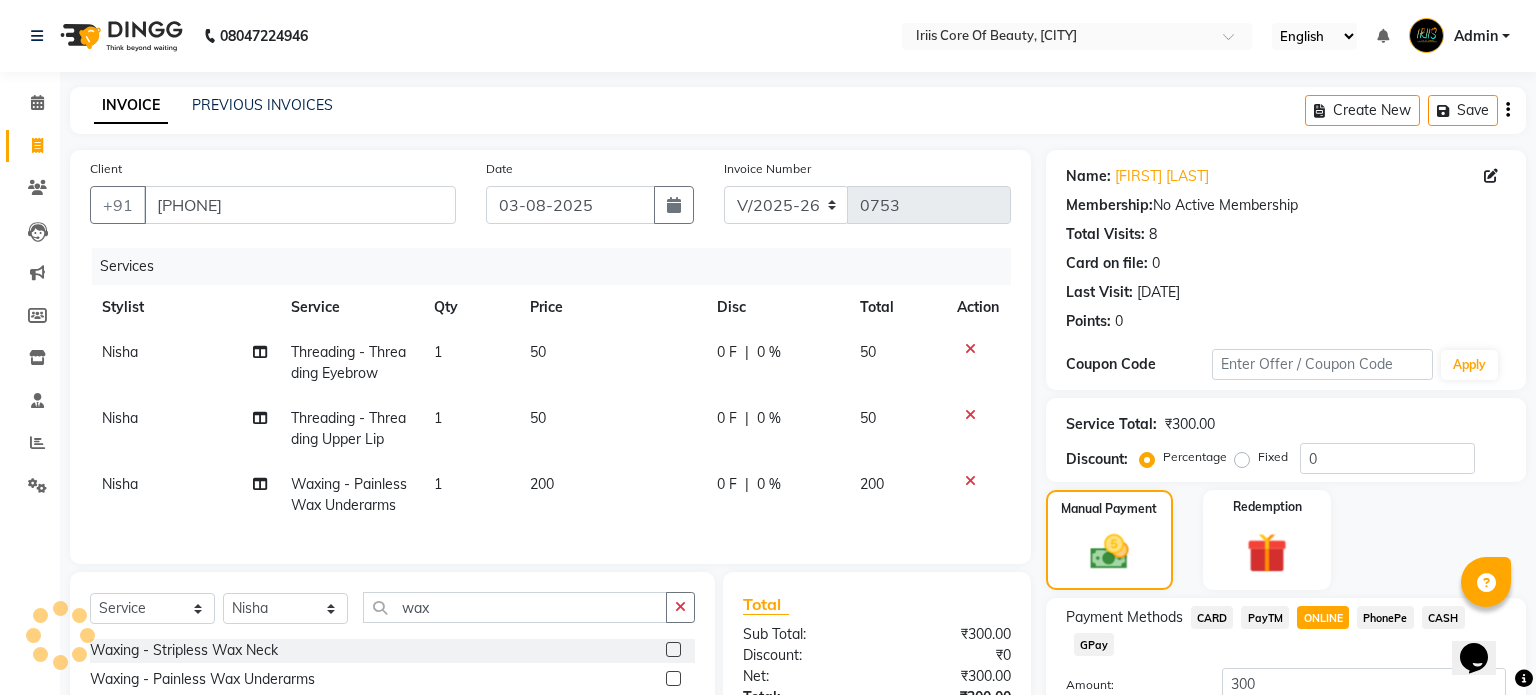 scroll, scrollTop: 164, scrollLeft: 0, axis: vertical 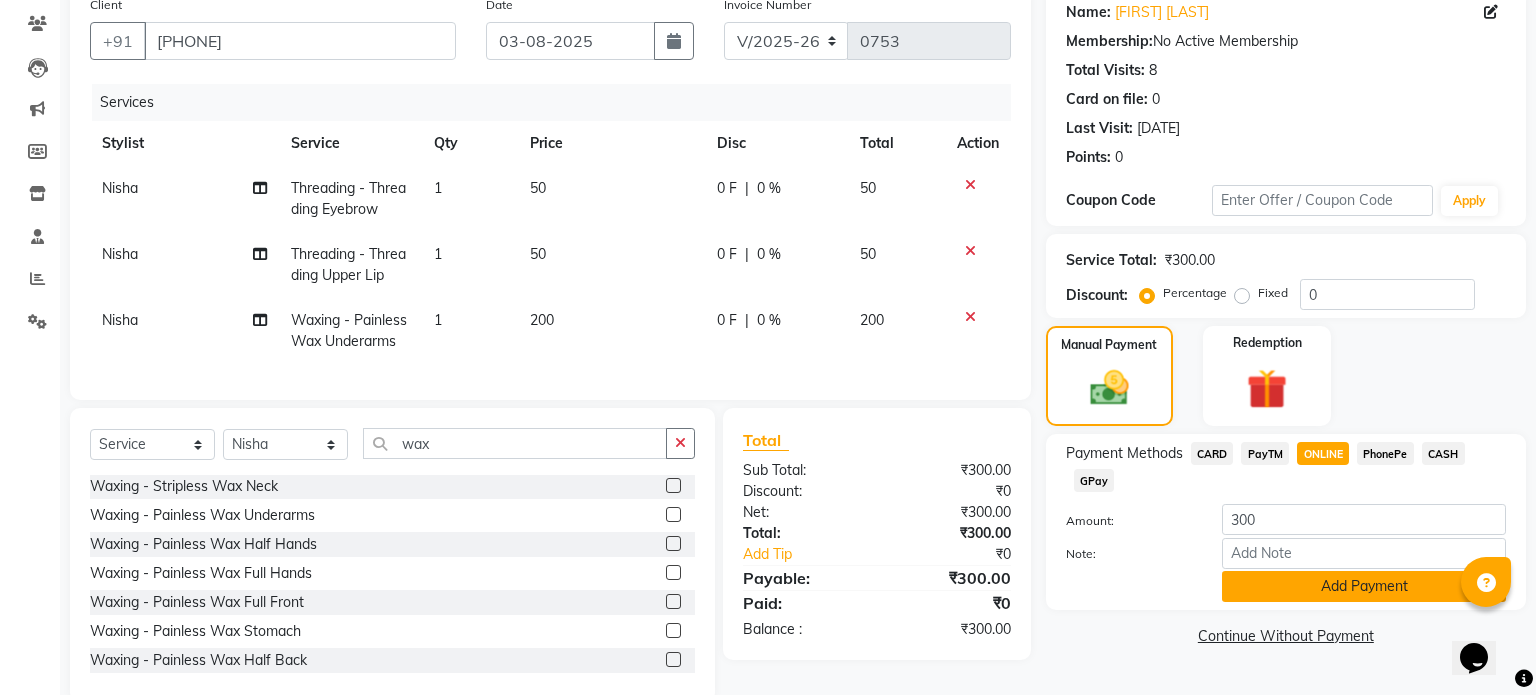 click on "Add Payment" 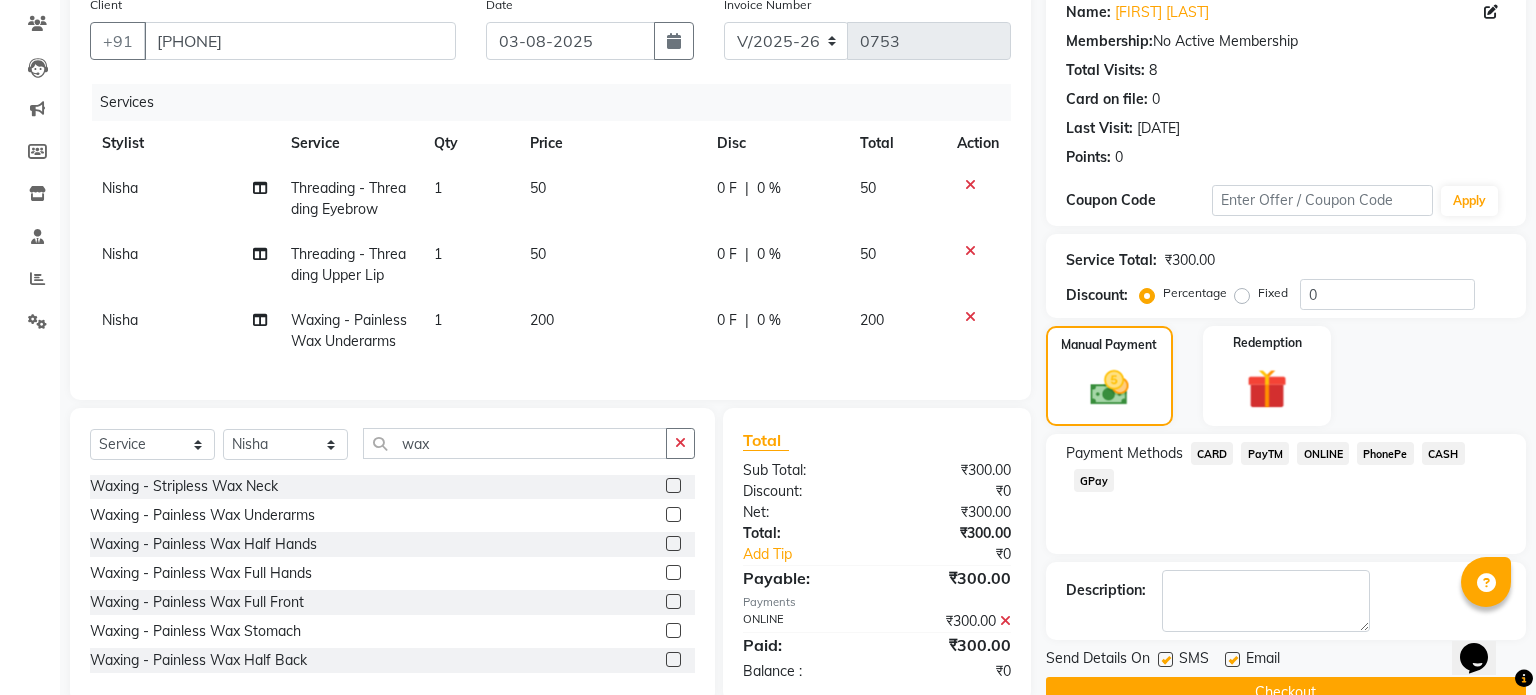 scroll, scrollTop: 205, scrollLeft: 0, axis: vertical 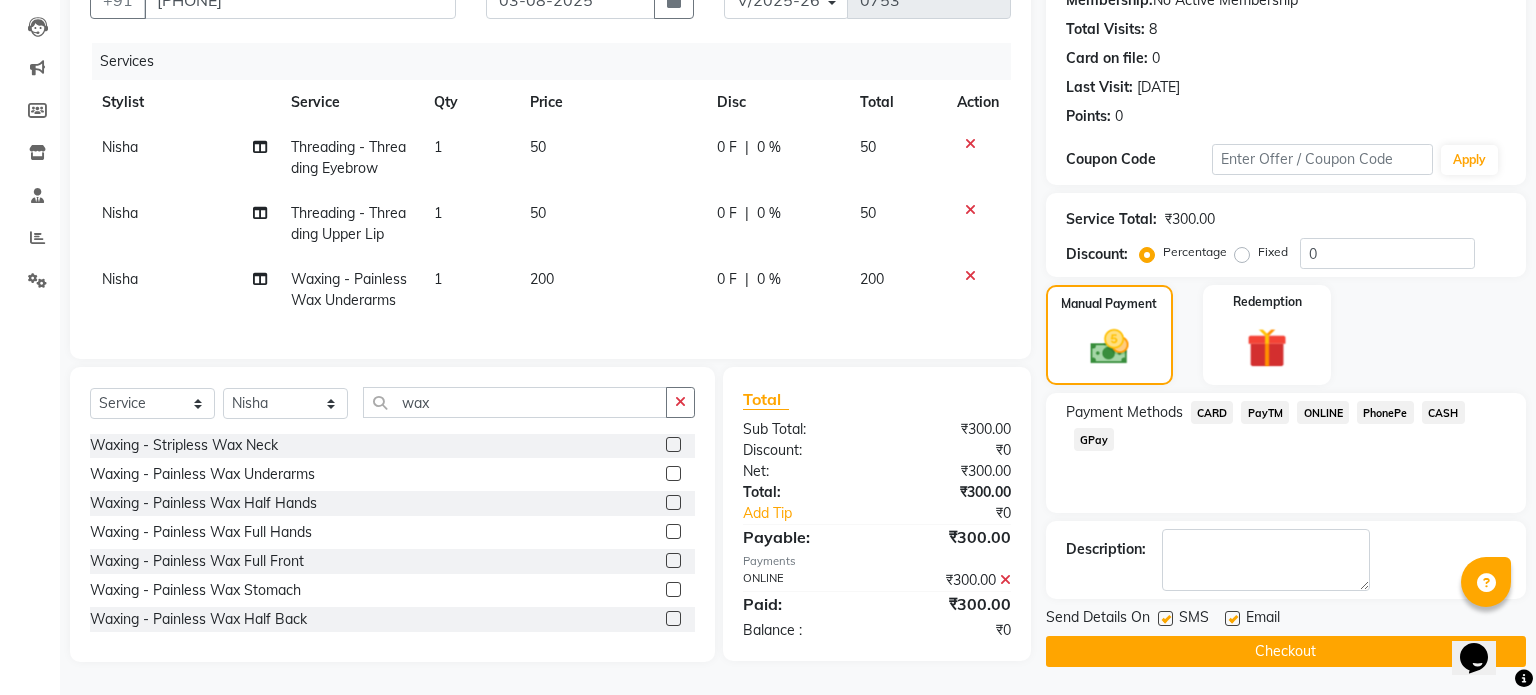 click on "Checkout" 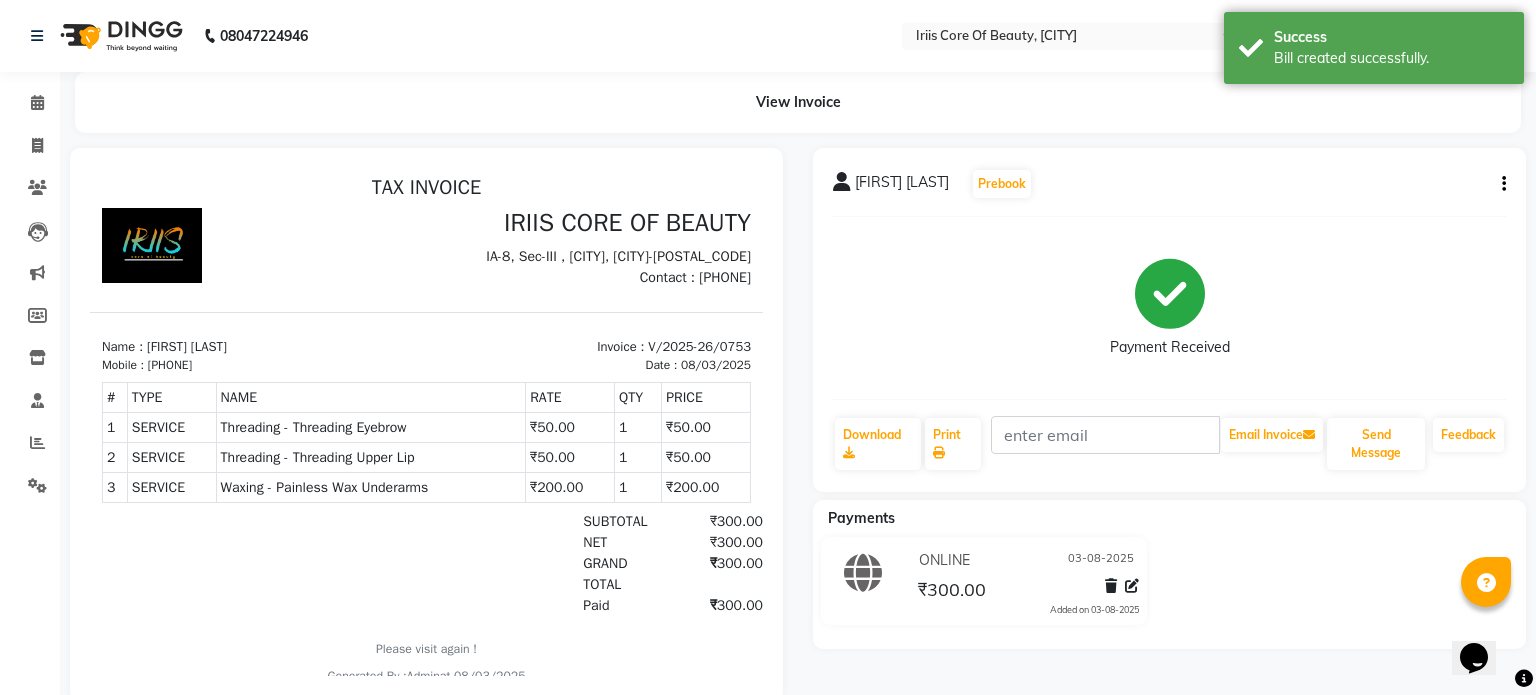 scroll, scrollTop: 0, scrollLeft: 0, axis: both 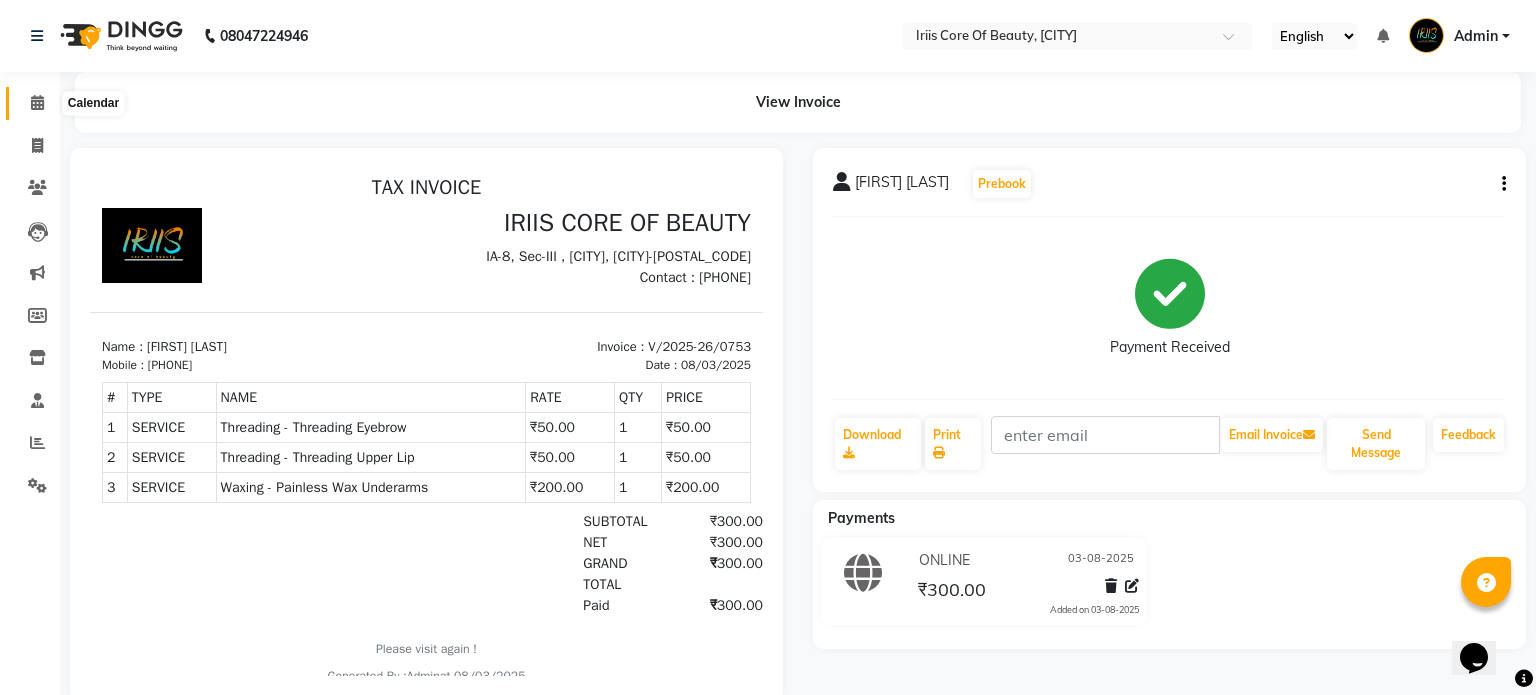 click 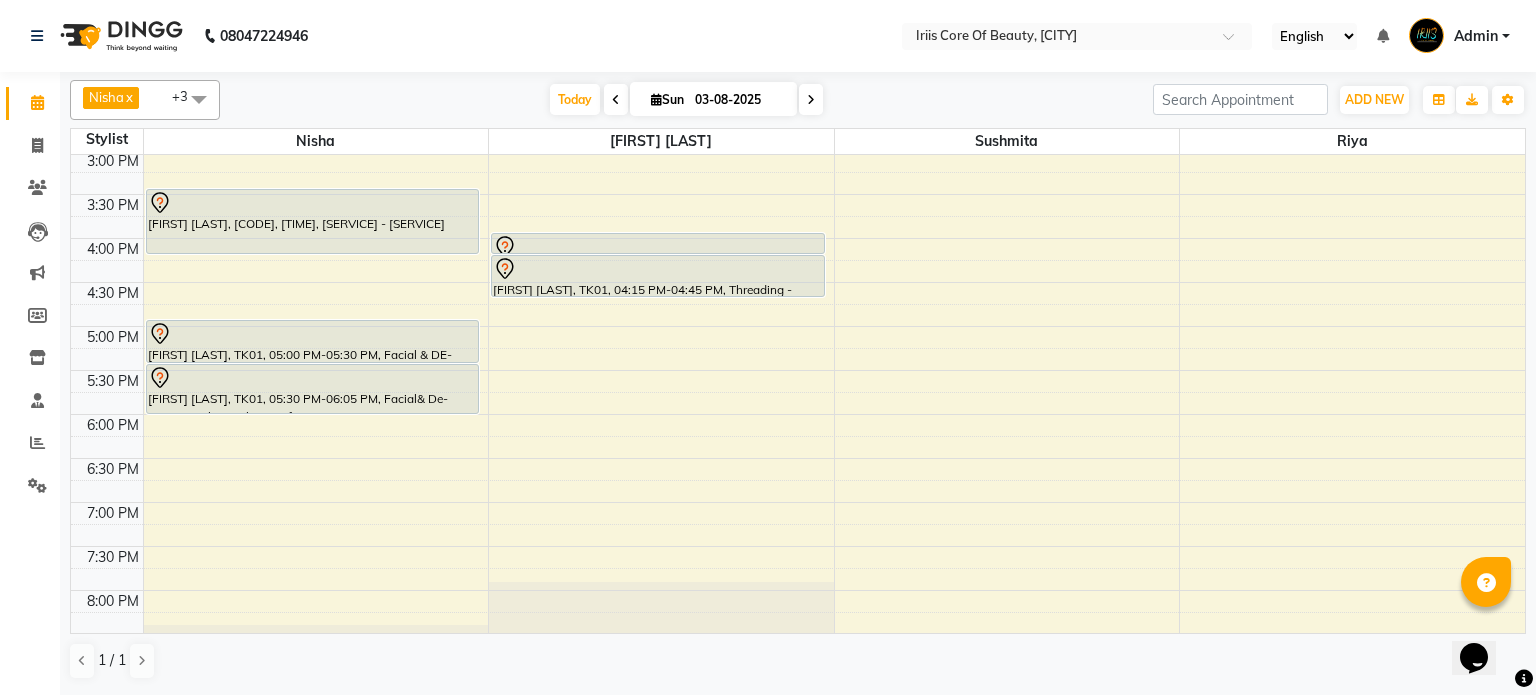 scroll, scrollTop: 533, scrollLeft: 0, axis: vertical 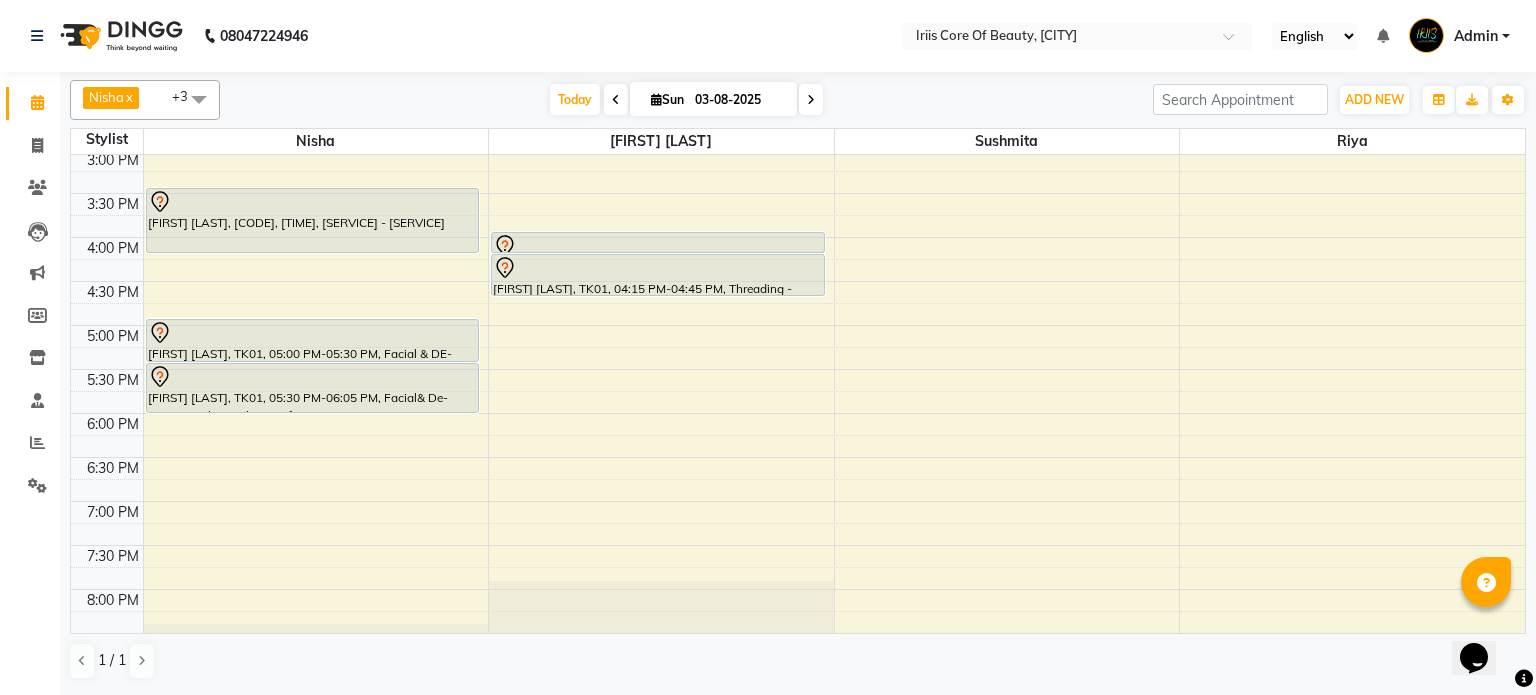 click on "9:00 AM 9:30 AM 10:00 AM 10:30 AM 11:00 AM 11:30 AM 12:00 PM 12:30 PM 1:00 PM 1:30 PM 2:00 PM 2:30 PM 3:00 PM 3:30 PM 4:00 PM 4:30 PM 5:00 PM 5:30 PM 6:00 PM 6:30 PM 7:00 PM 7:30 PM 8:00 PM 8:30 PM 9:00 PM 9:30 PM             [FIRST] [LAST], TK02, 11:30 AM-03:00 PM, Keratin Treatment- Up to waist     [FIRST] [LAST], TK05, 11:55 AM-12:55 PM, Threading  - Threading Eyebrow,Threading  - Threading Upper Lip,Waxing - Painless Wax Underarms             [FIRST] [LAST], TK03, 03:30 PM-04:15 PM, Facial & DE-Tanning - LT Hydravita facial             [FIRST] [LAST], TK01, 05:00 PM-05:30 PM, Facial & DE-Tanning - LT Hydravita facial             [FIRST] [LAST], TK01, 05:30 PM-06:05 PM, Facial& De-Tanning- Charcoal Detan face     [INITIAL] [LAST], TK04, 10:40 AM-11:40 AM, Hair Cut & Styling - Basic Haircut Men             [FIRST] [LAST], TK01, 04:00 PM-04:15 PM, Threading  - Threading Eyebrow             [FIRST] [LAST], TK01, 04:15 PM-04:45 PM, Threading  - Threading Face" at bounding box center [798, 193] 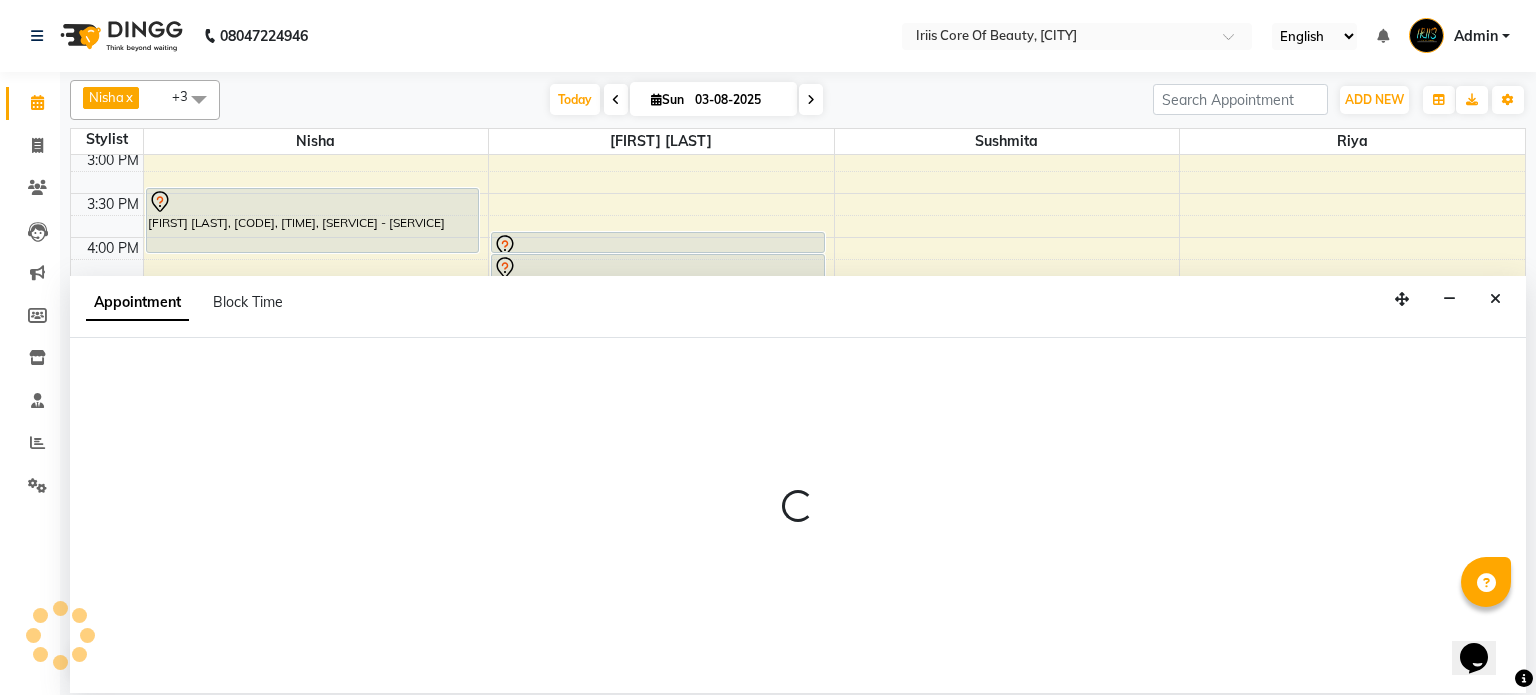 select on "17268" 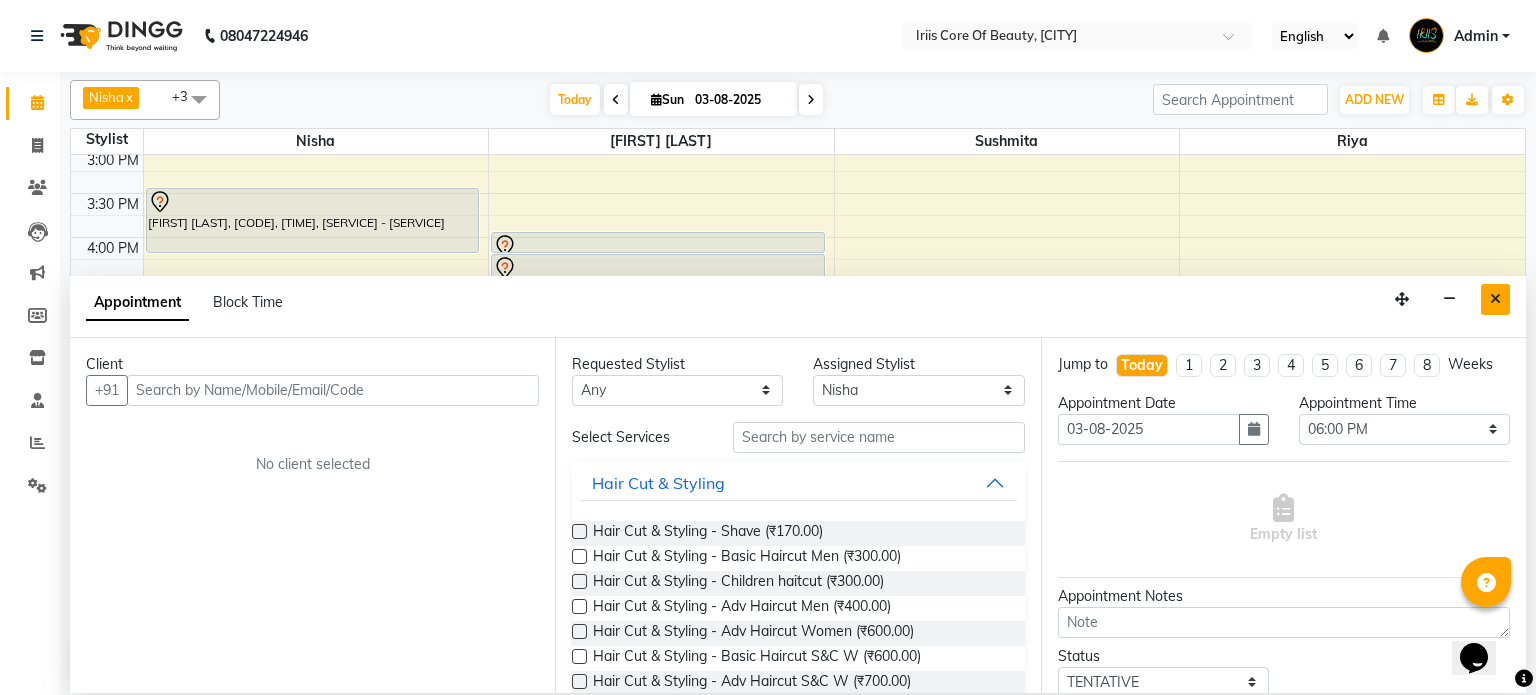 click at bounding box center (1495, 299) 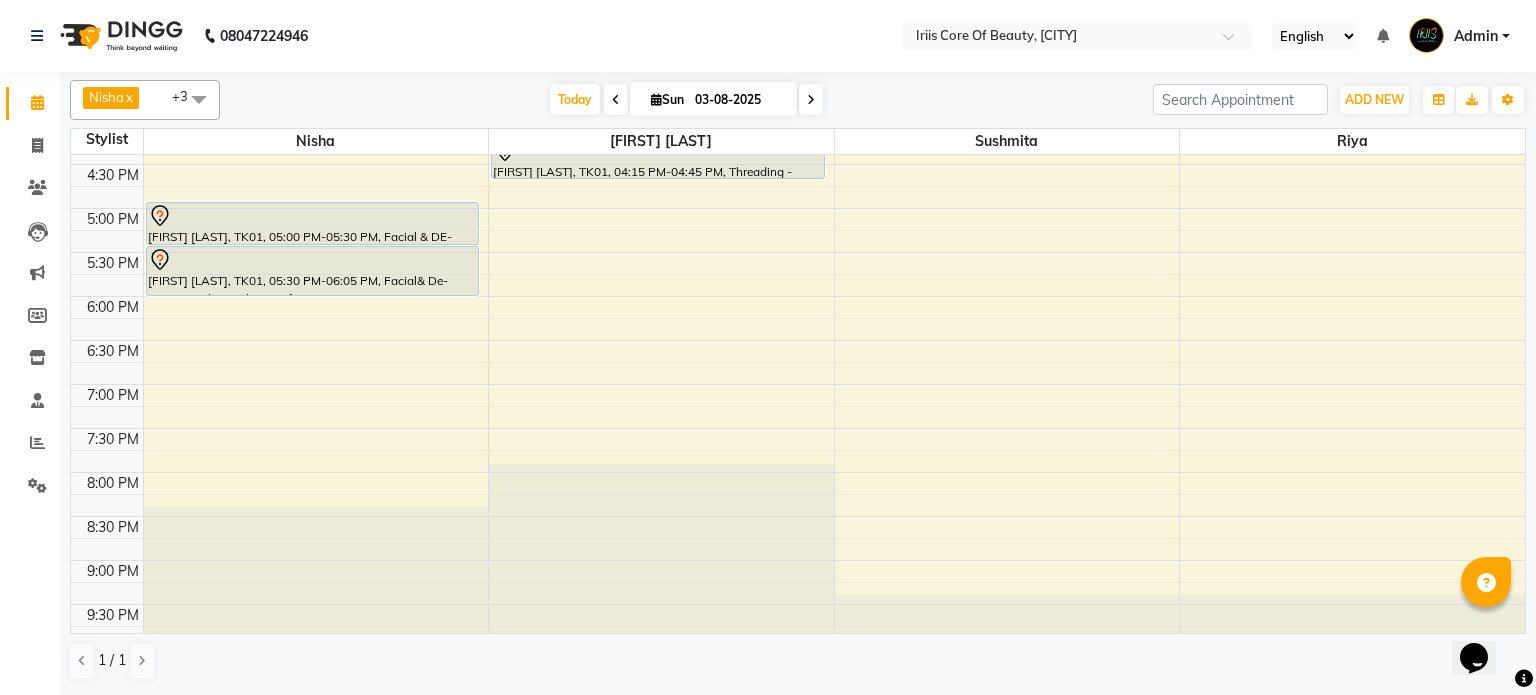 scroll, scrollTop: 654, scrollLeft: 0, axis: vertical 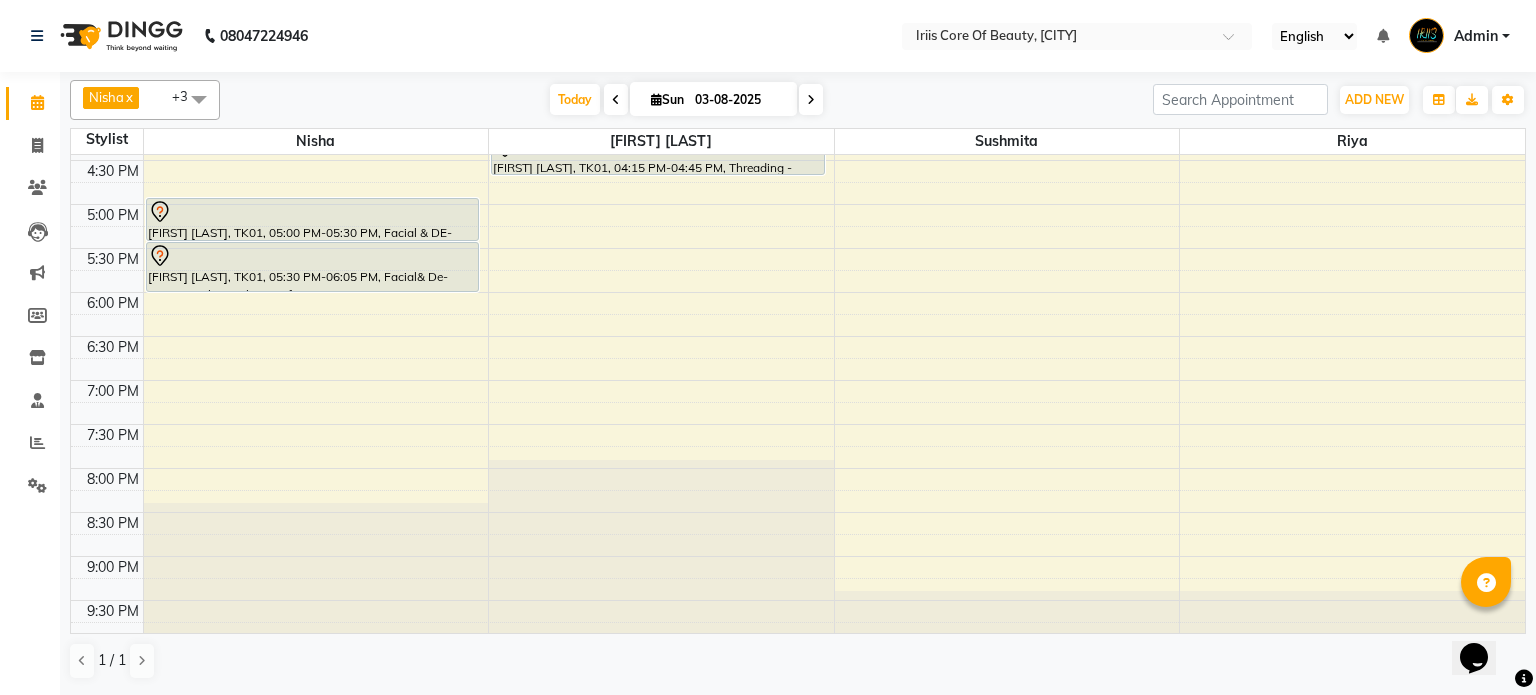 click on "9:00 AM 9:30 AM 10:00 AM 10:30 AM 11:00 AM 11:30 AM 12:00 PM 12:30 PM 1:00 PM 1:30 PM 2:00 PM 2:30 PM 3:00 PM 3:30 PM 4:00 PM 4:30 PM 5:00 PM 5:30 PM 6:00 PM 6:30 PM 7:00 PM 7:30 PM 8:00 PM 8:30 PM 9:00 PM 9:30 PM             [FIRST] [LAST], TK02, 11:30 AM-03:00 PM, Keratin Treatment- Up to waist     [FIRST] [LAST], TK05, 11:55 AM-12:55 PM, Threading  - Threading Eyebrow,Threading  - Threading Upper Lip,Waxing - Painless Wax Underarms             [FIRST] [LAST], TK03, 03:30 PM-04:15 PM, Facial & DE-Tanning - LT Hydravita facial             [FIRST] [LAST], TK01, 05:00 PM-05:30 PM, Facial & DE-Tanning - LT Hydravita facial             [FIRST] [LAST], TK01, 05:30 PM-06:05 PM, Facial& De-Tanning- Charcoal Detan face     [INITIAL] [LAST], TK04, 10:40 AM-11:40 AM, Hair Cut & Styling - Basic Haircut Men             [FIRST] [LAST], TK01, 04:00 PM-04:15 PM, Threading  - Threading Eyebrow             [FIRST] [LAST], TK01, 04:15 PM-04:45 PM, Threading  - Threading Face" at bounding box center (798, 72) 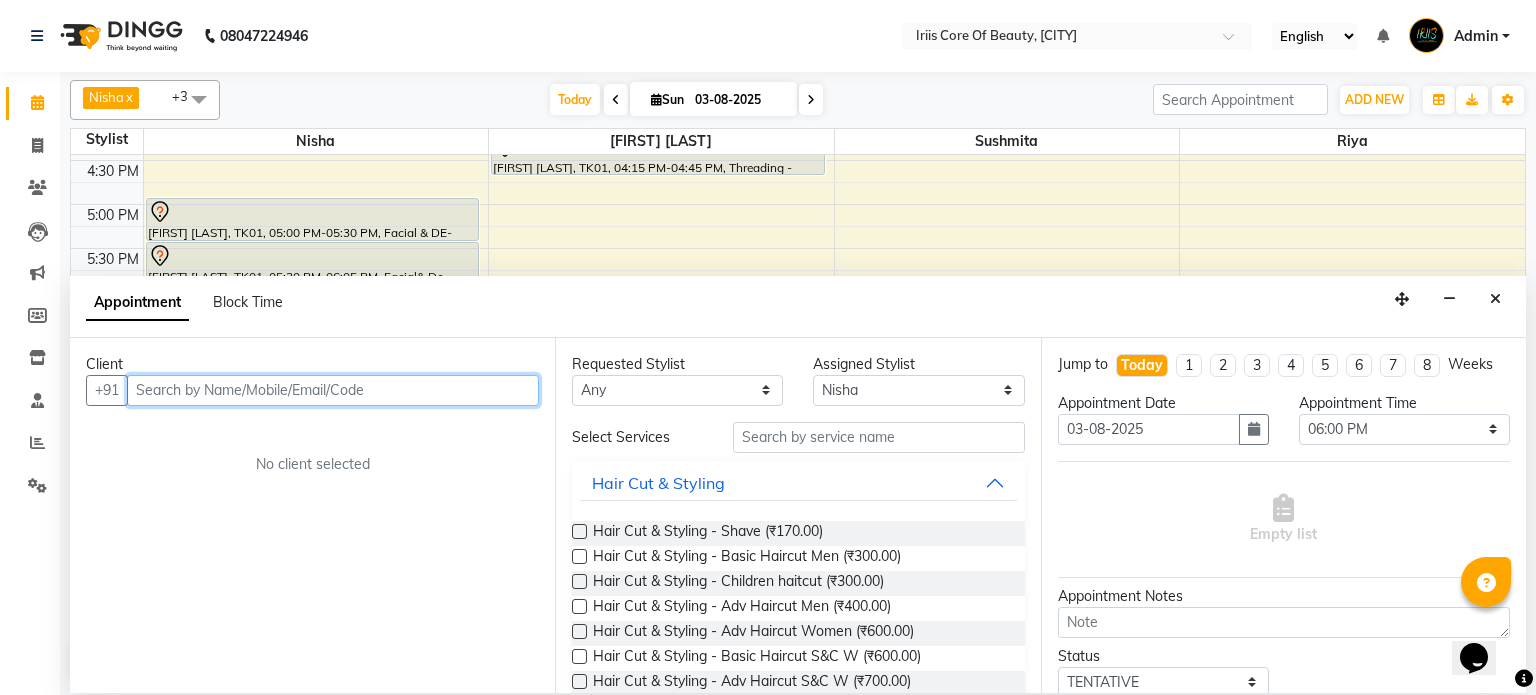 click at bounding box center [333, 390] 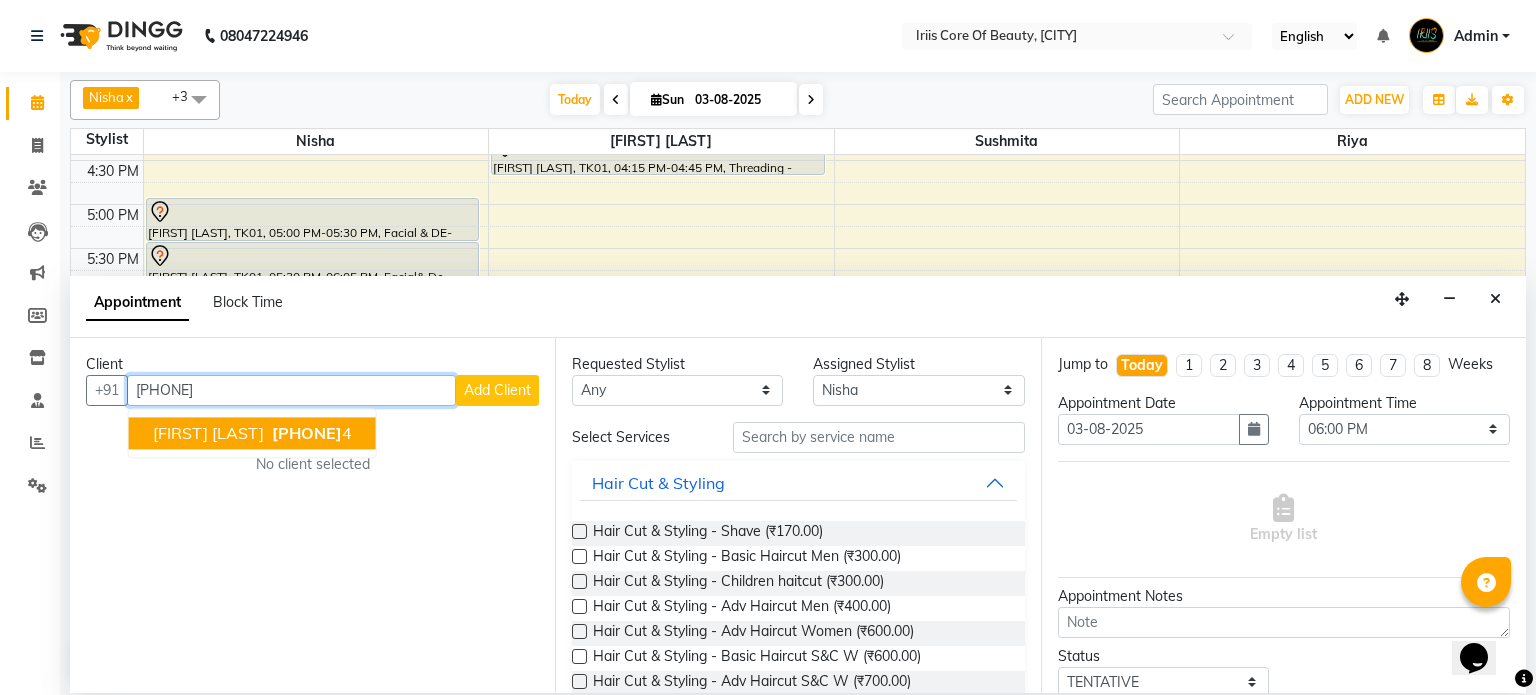 click on "[PHONE]" at bounding box center (307, 433) 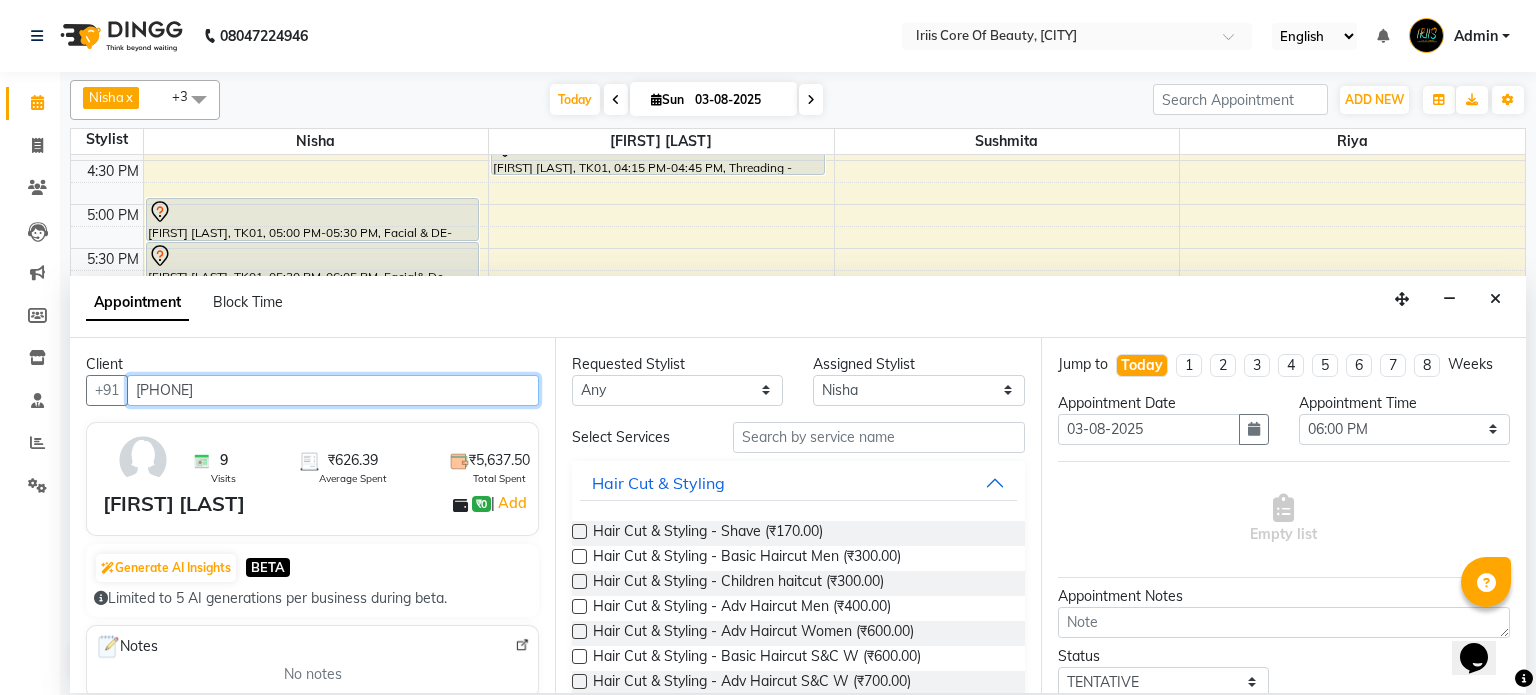 type on "[PHONE]" 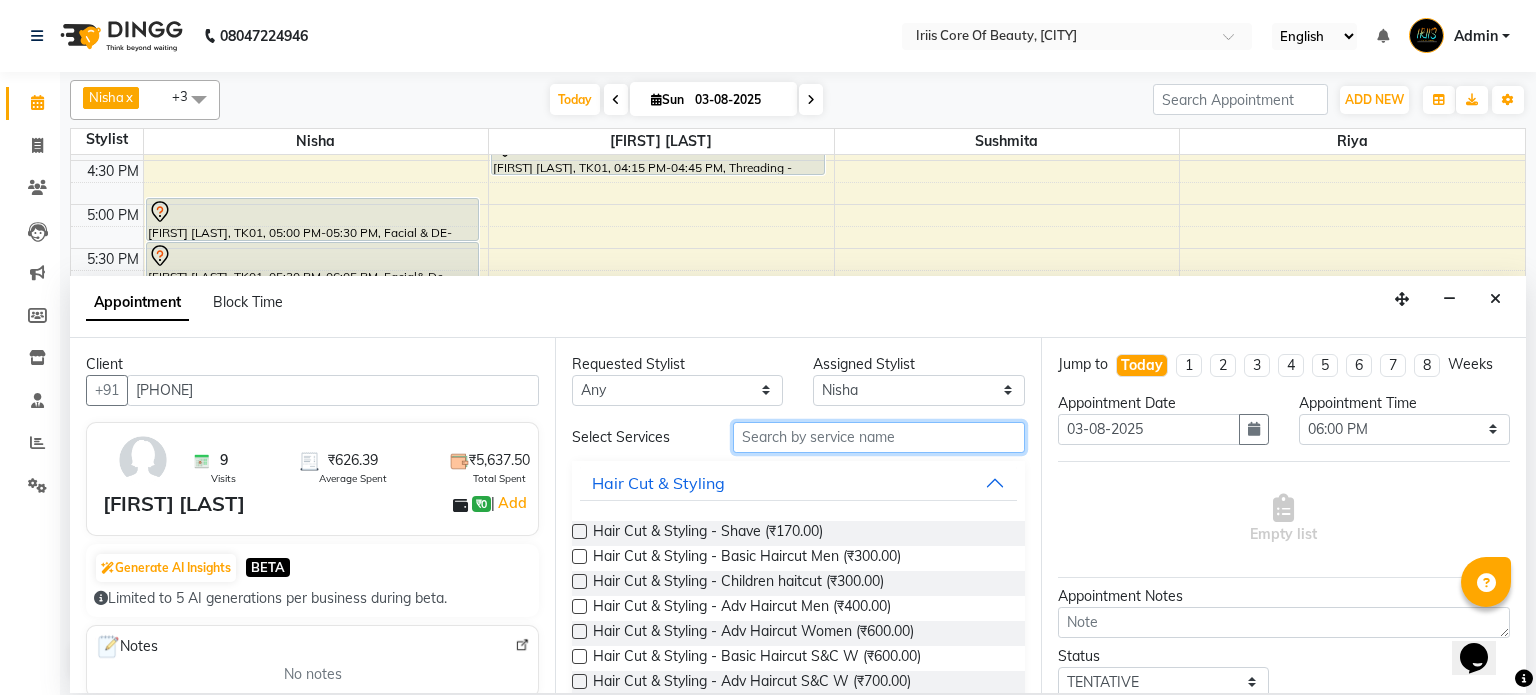 click at bounding box center [879, 437] 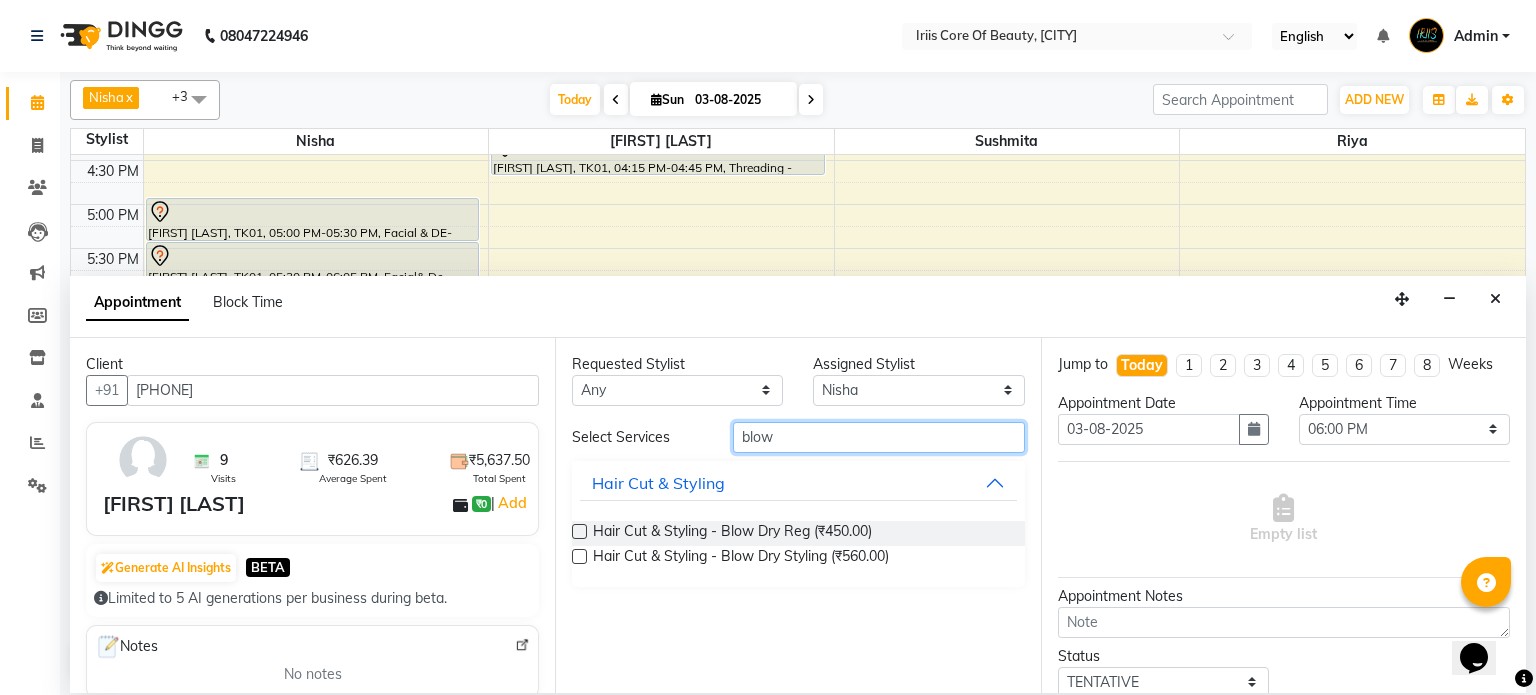 type on "blow" 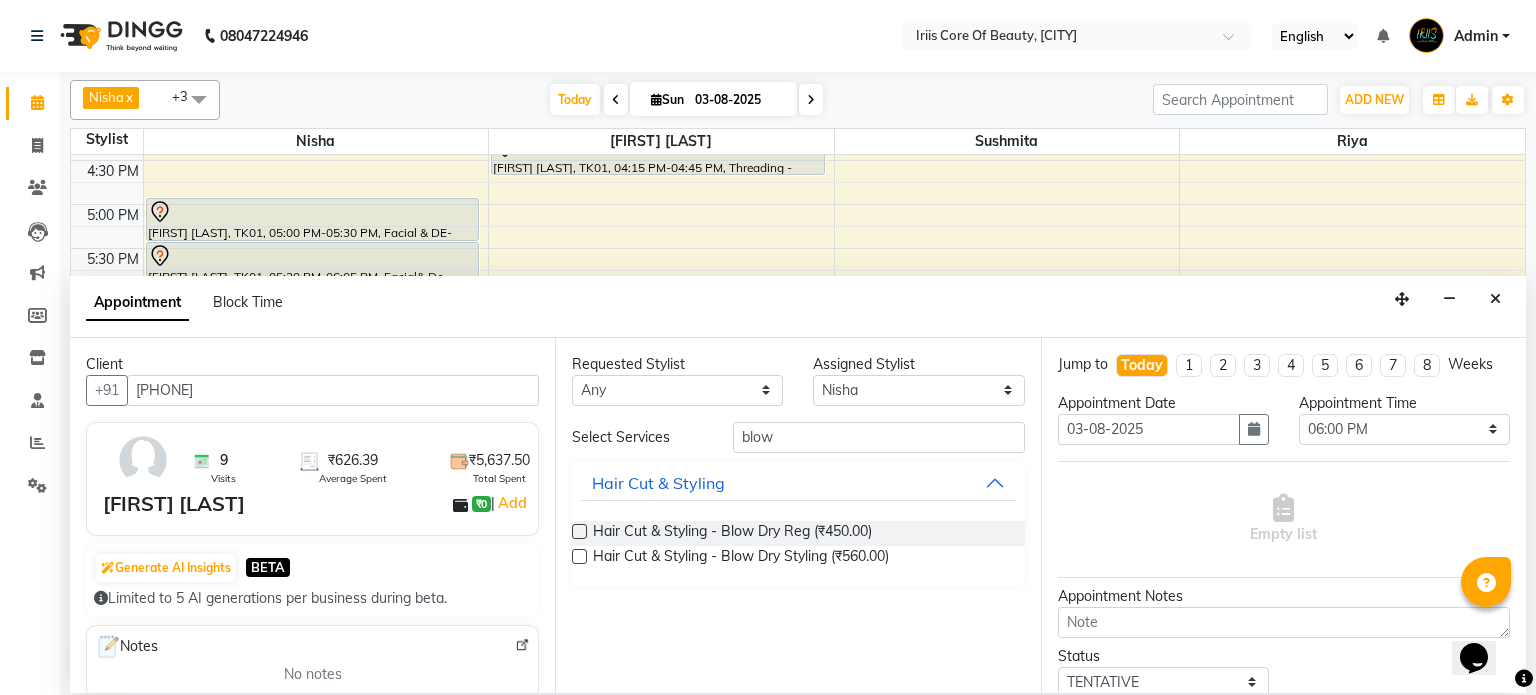 click at bounding box center (579, 531) 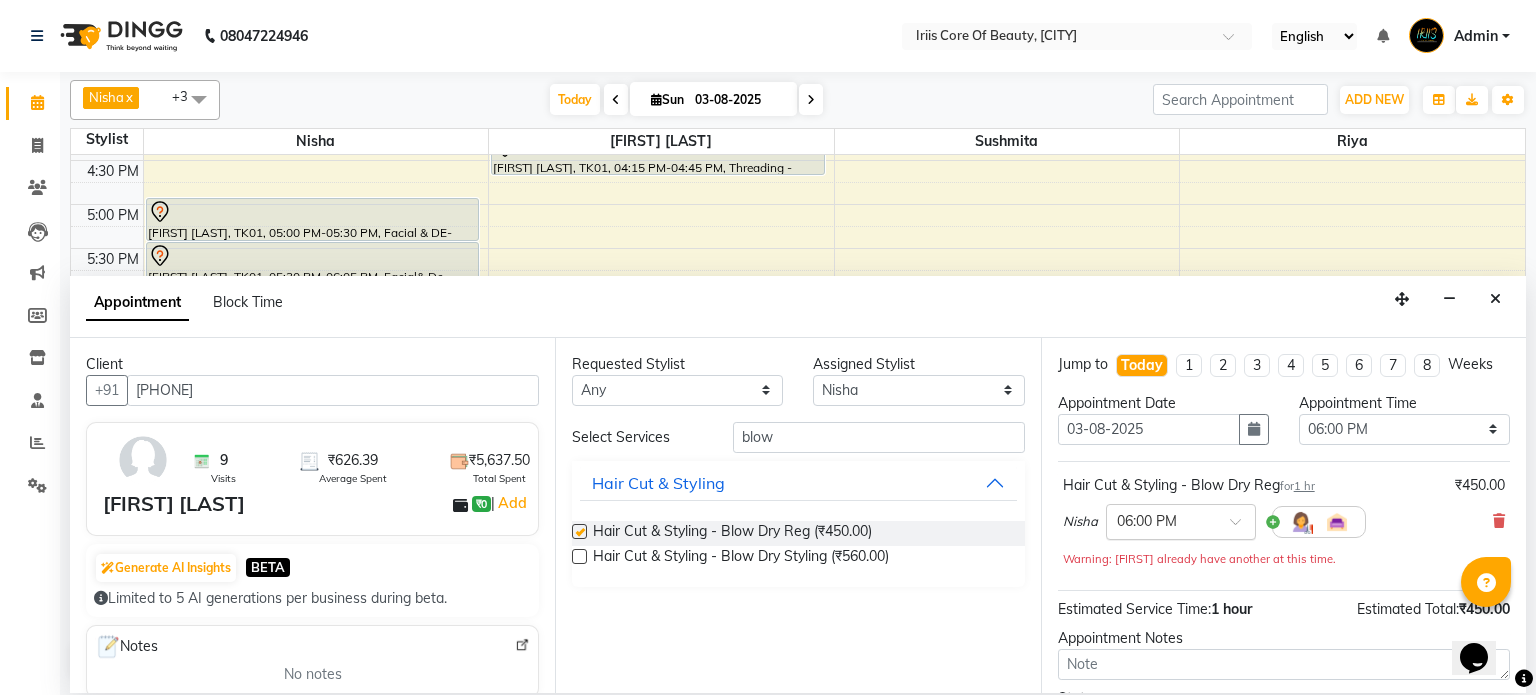 checkbox on "false" 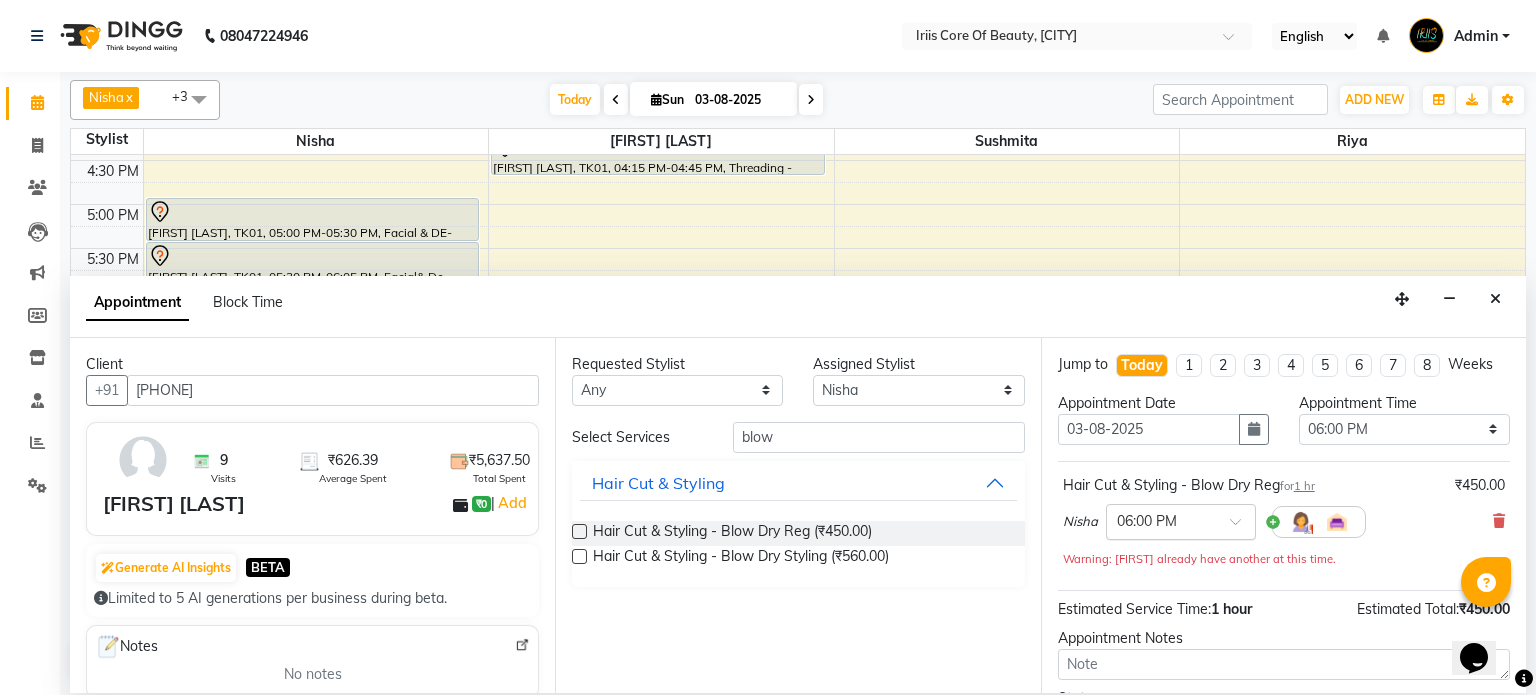 scroll, scrollTop: 172, scrollLeft: 0, axis: vertical 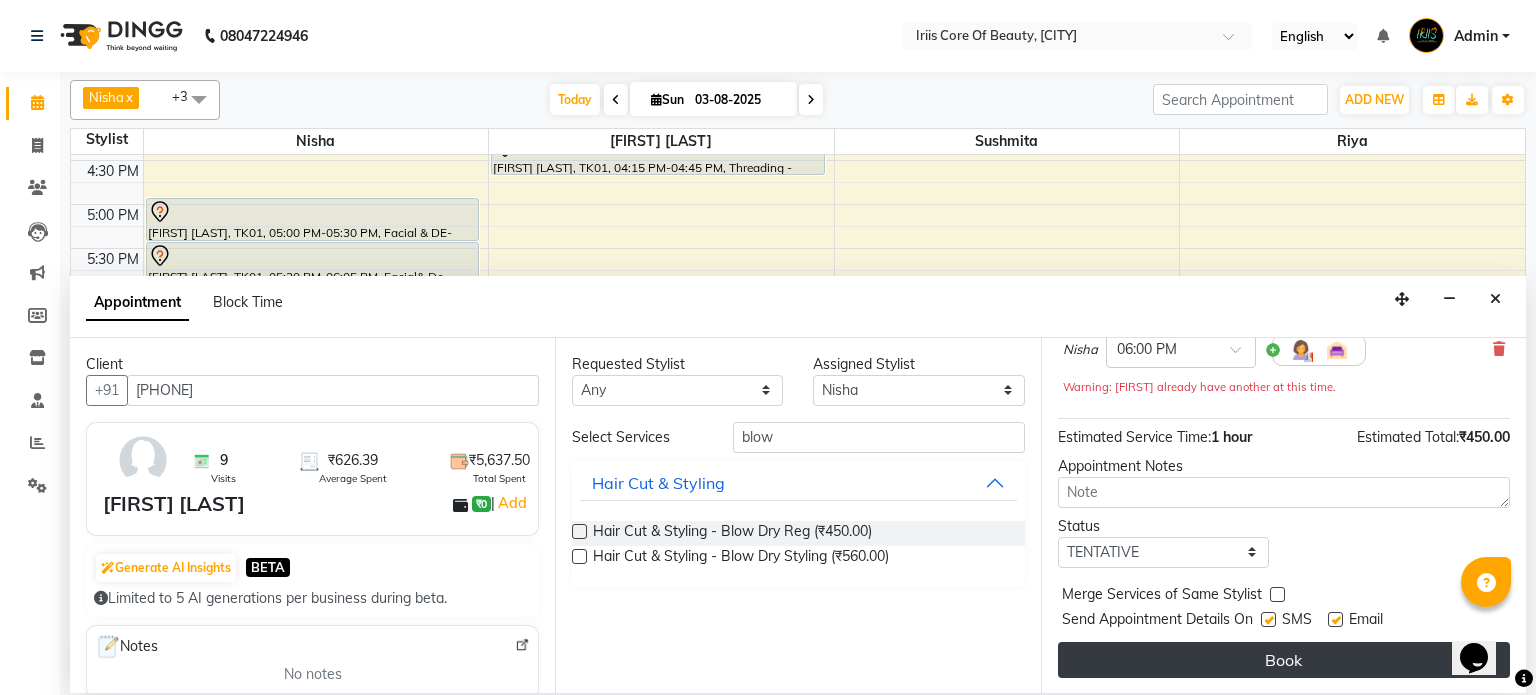 click on "Book" at bounding box center (1284, 660) 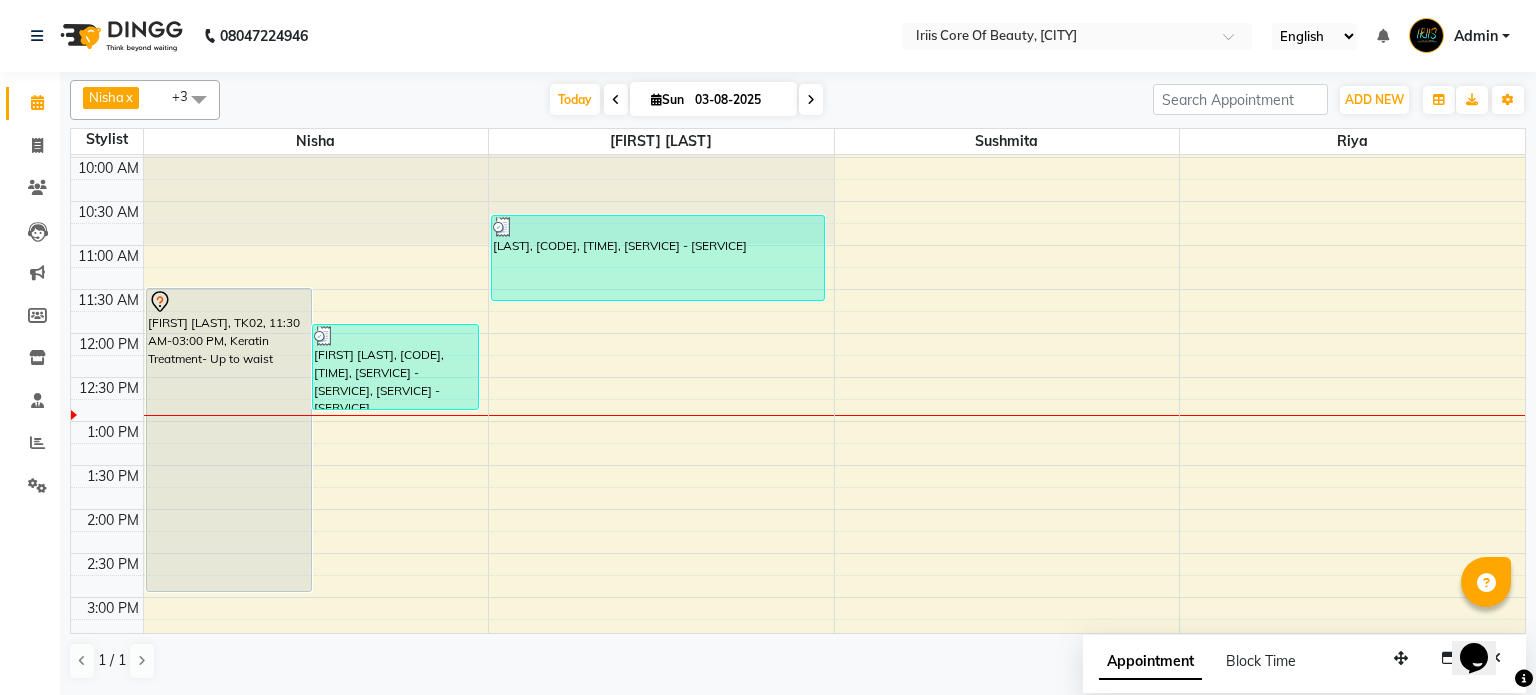 scroll, scrollTop: 84, scrollLeft: 0, axis: vertical 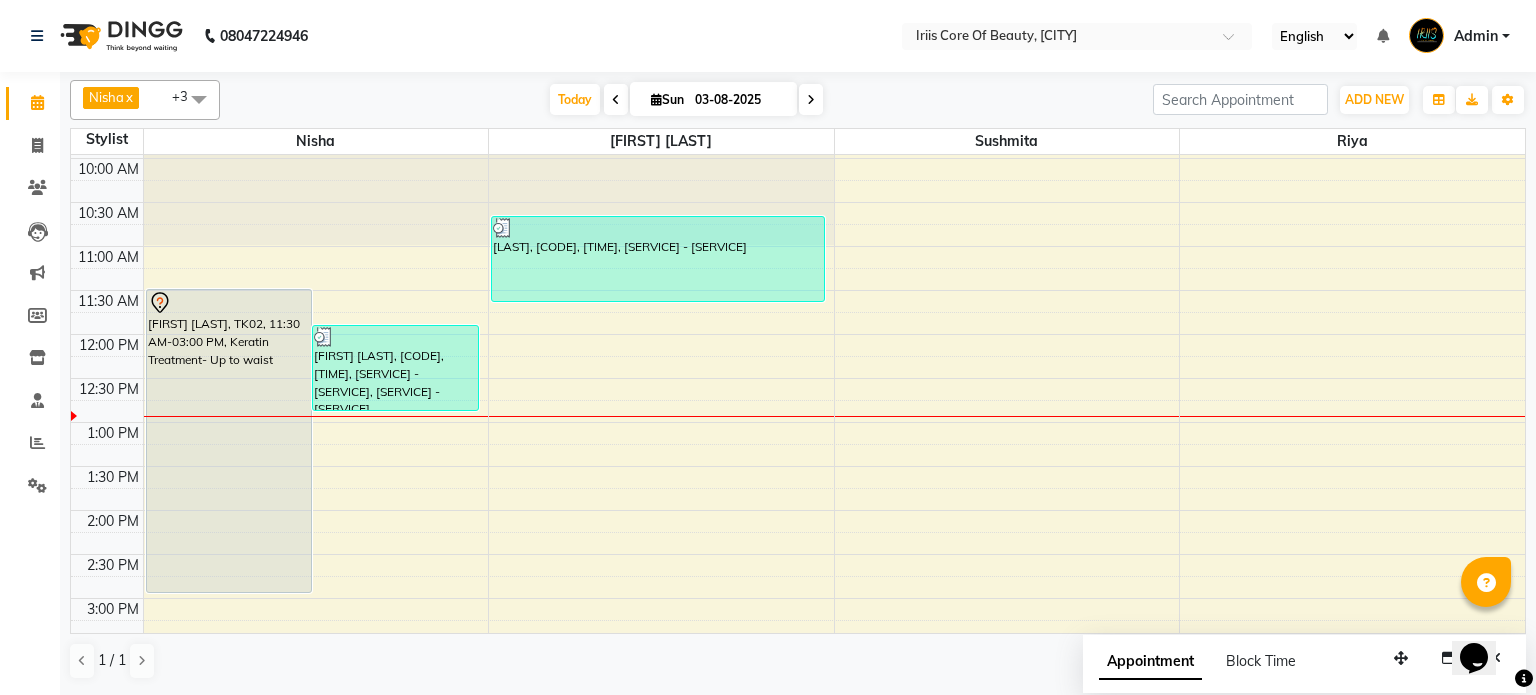 click at bounding box center (811, 99) 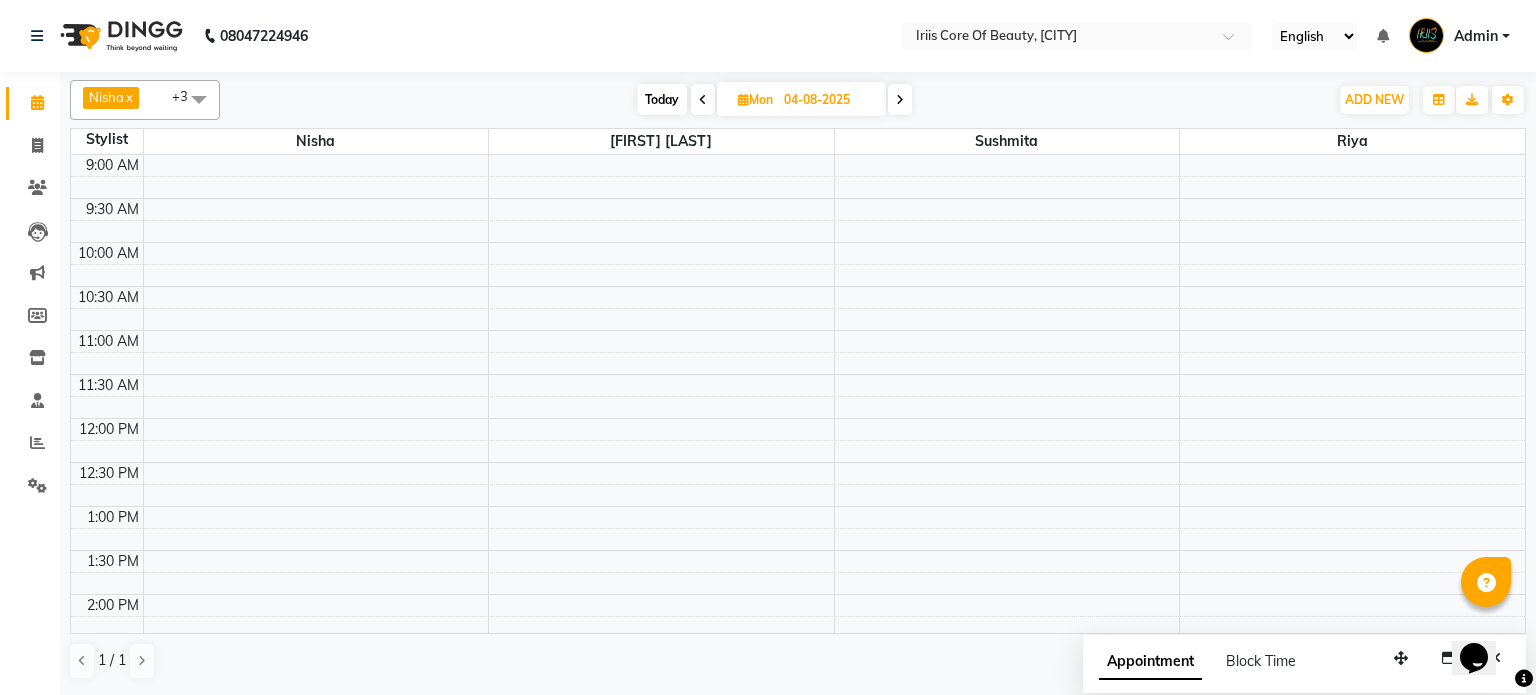 scroll, scrollTop: 654, scrollLeft: 0, axis: vertical 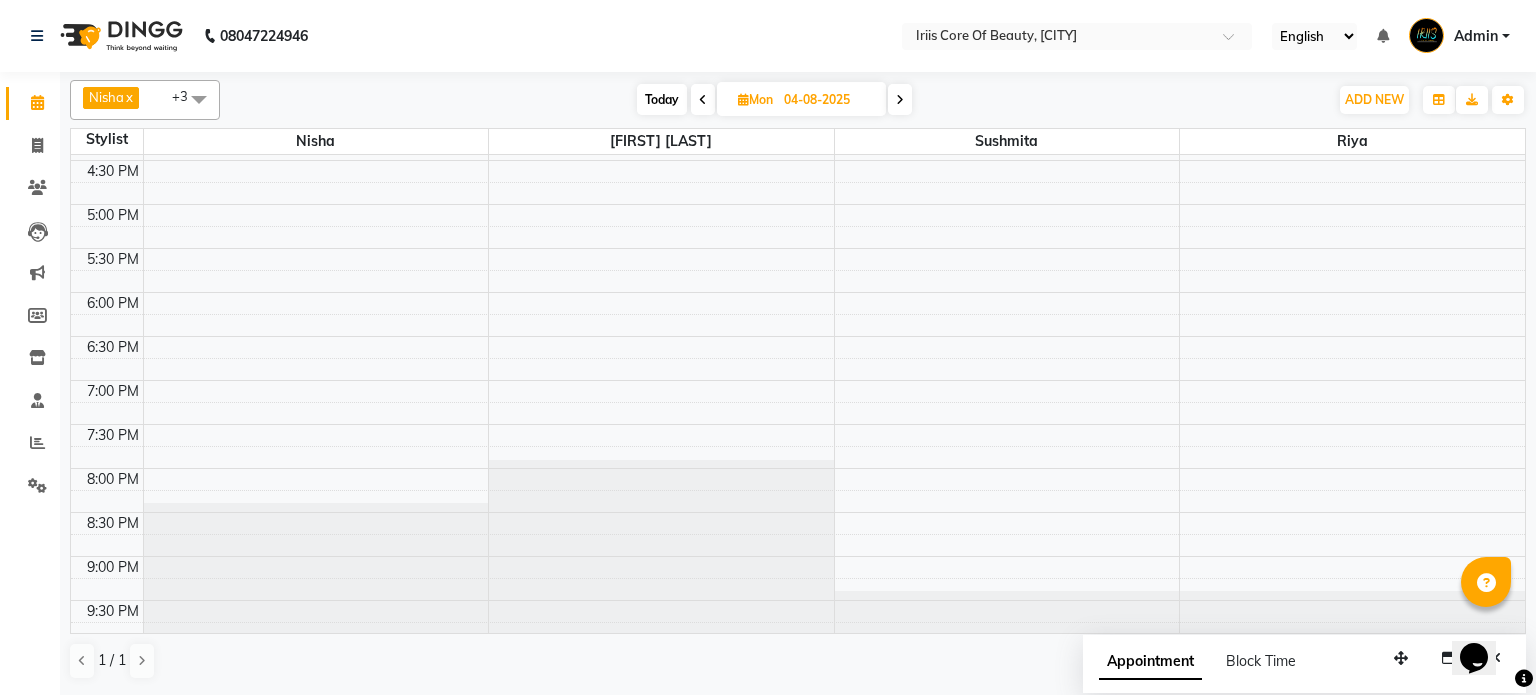 click at bounding box center [703, 100] 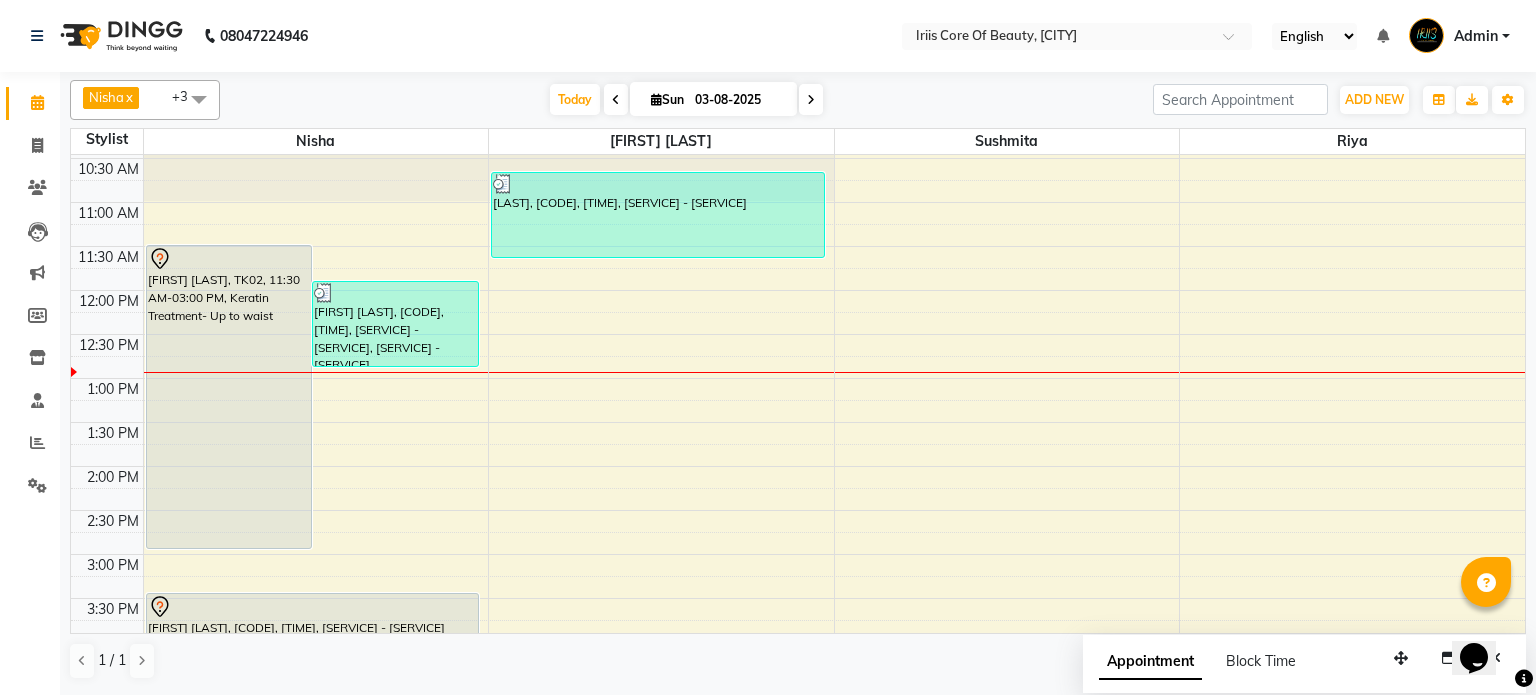 scroll, scrollTop: 132, scrollLeft: 0, axis: vertical 